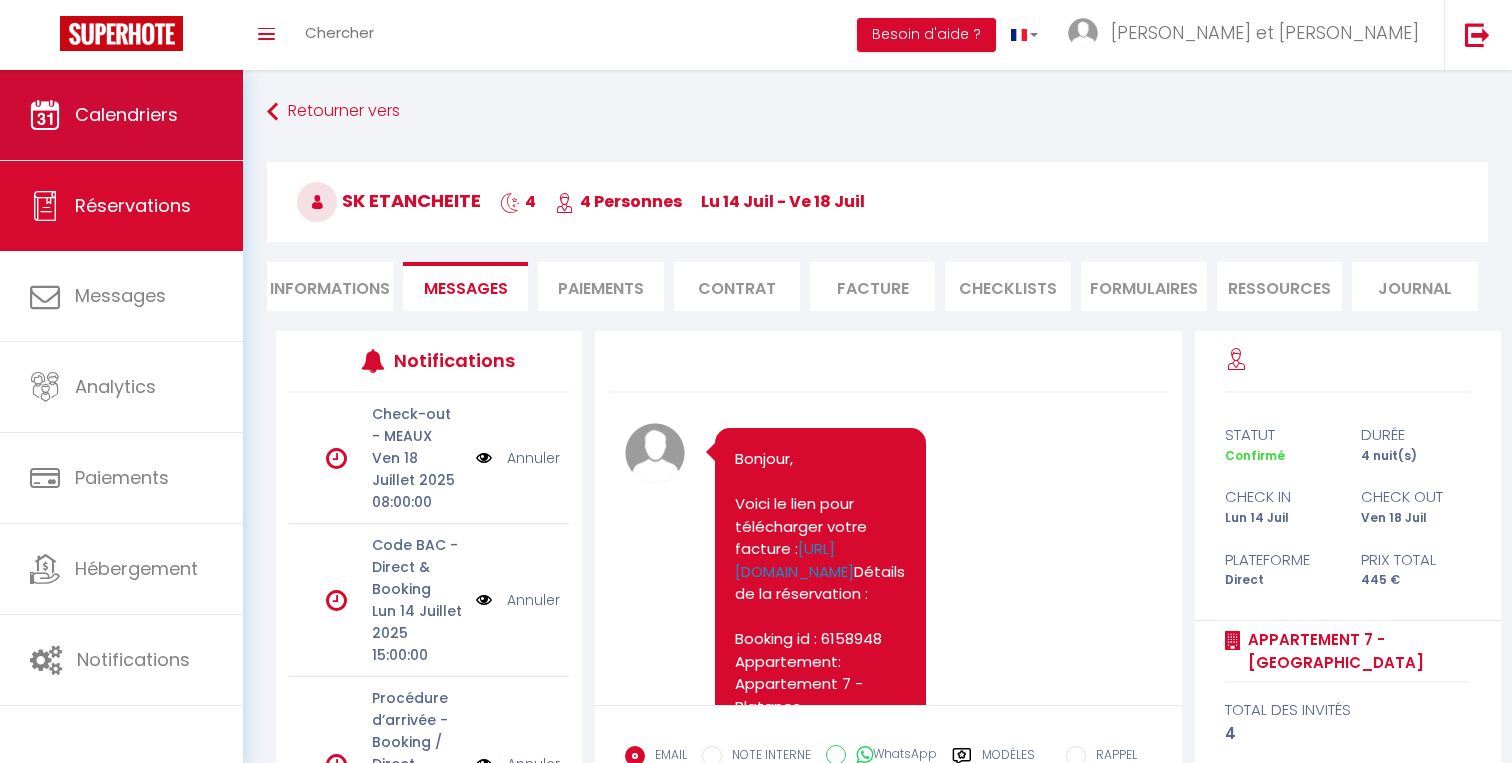 scroll, scrollTop: 60, scrollLeft: 0, axis: vertical 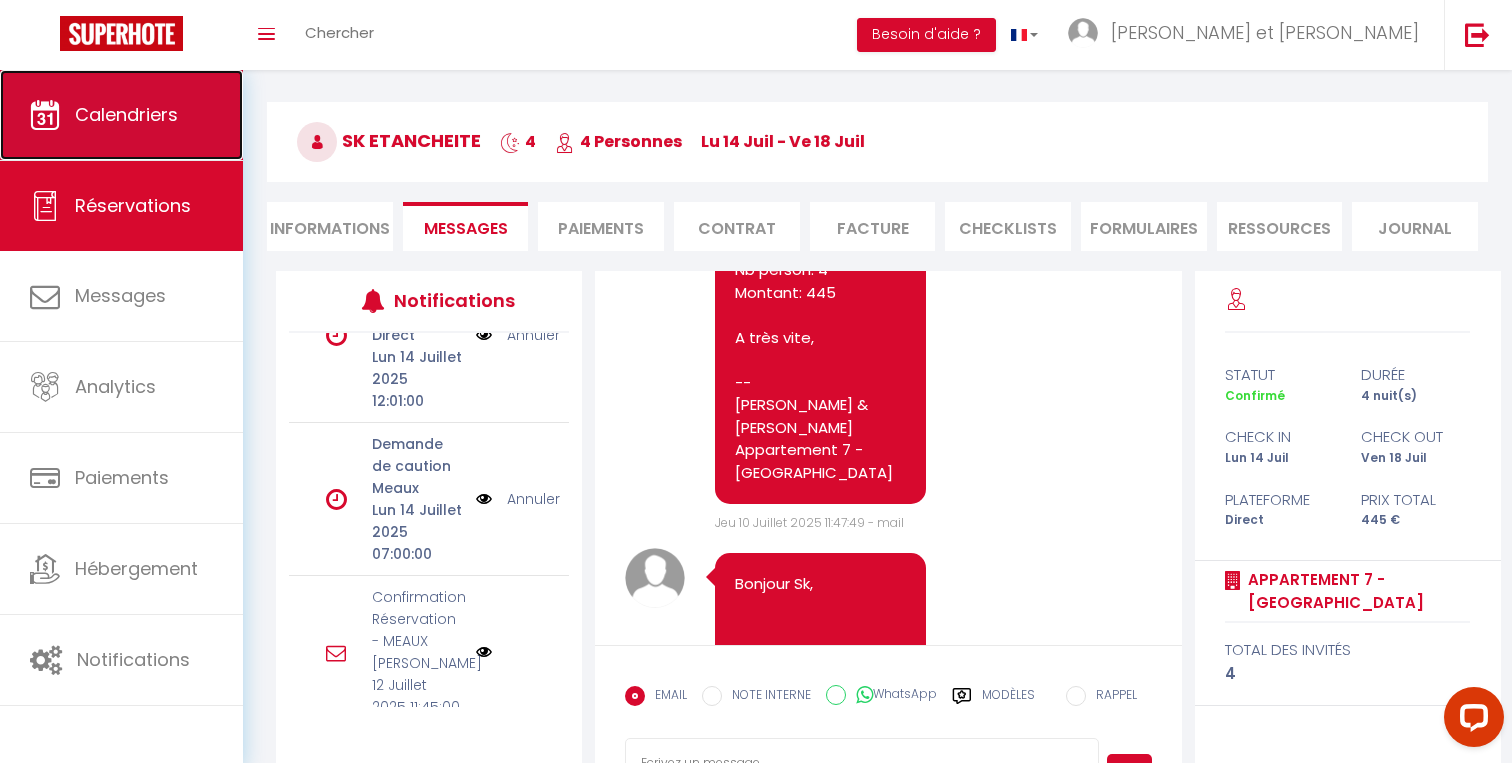 click on "Calendriers" at bounding box center [126, 114] 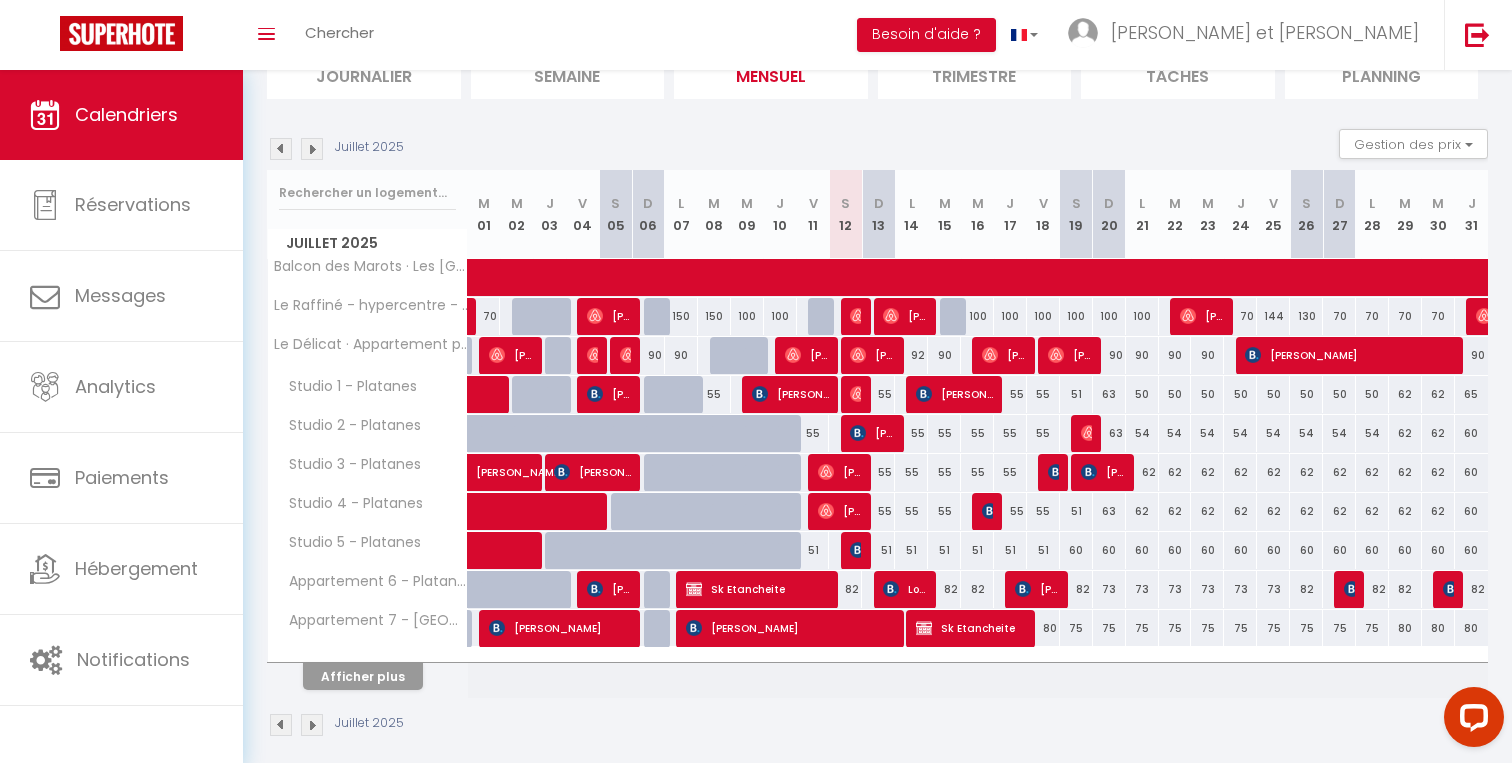 scroll, scrollTop: 164, scrollLeft: 0, axis: vertical 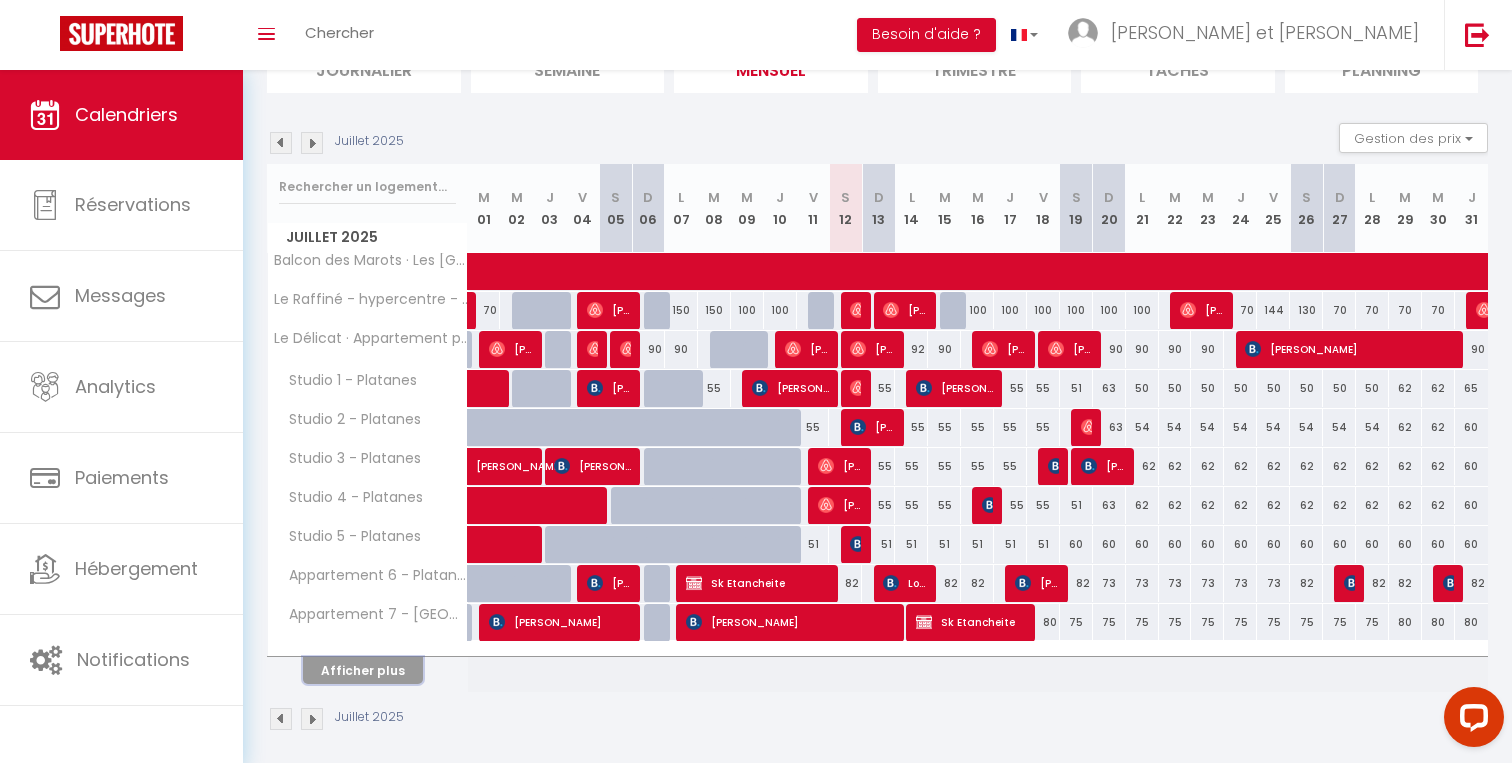 click on "Afficher plus" at bounding box center [363, 670] 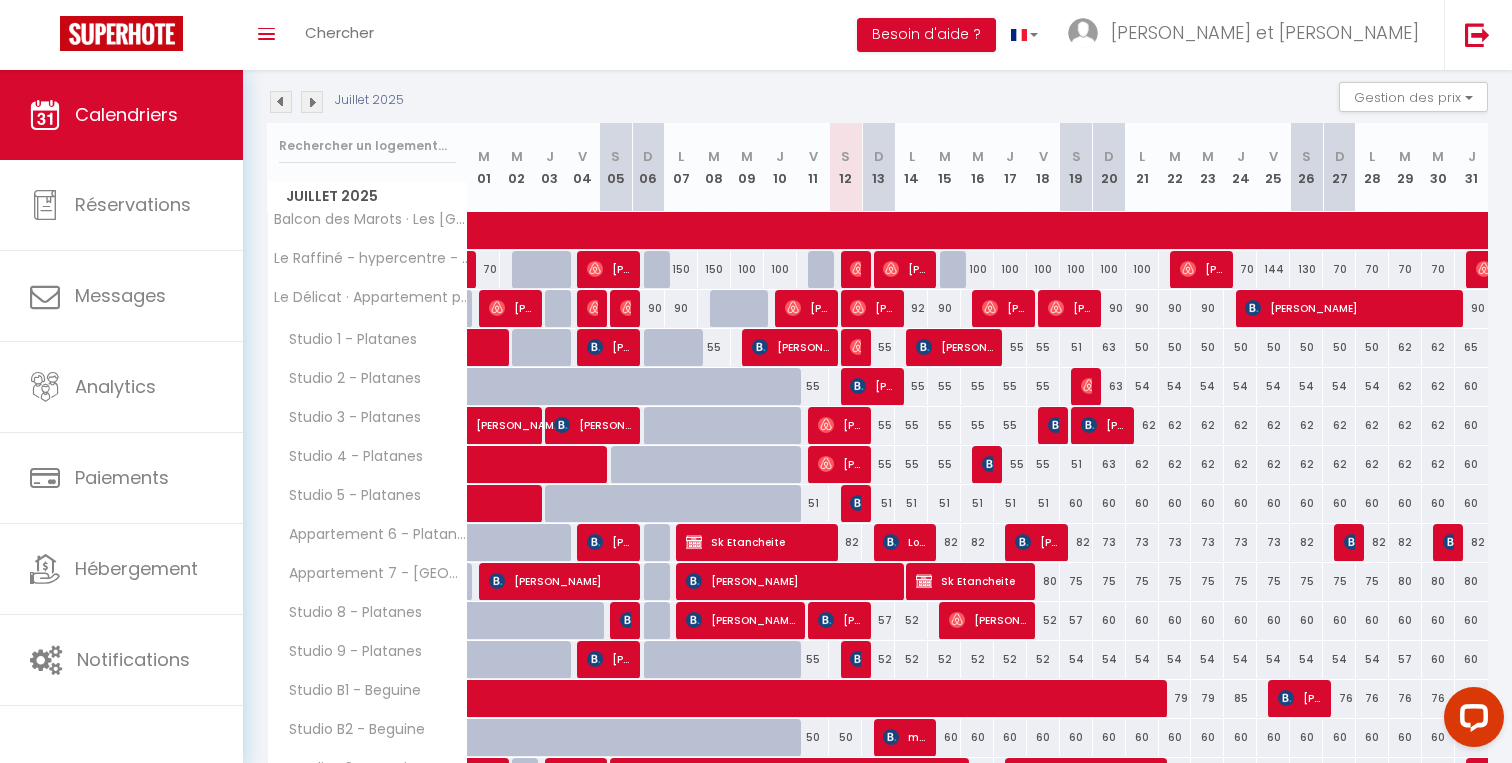 scroll, scrollTop: 207, scrollLeft: 0, axis: vertical 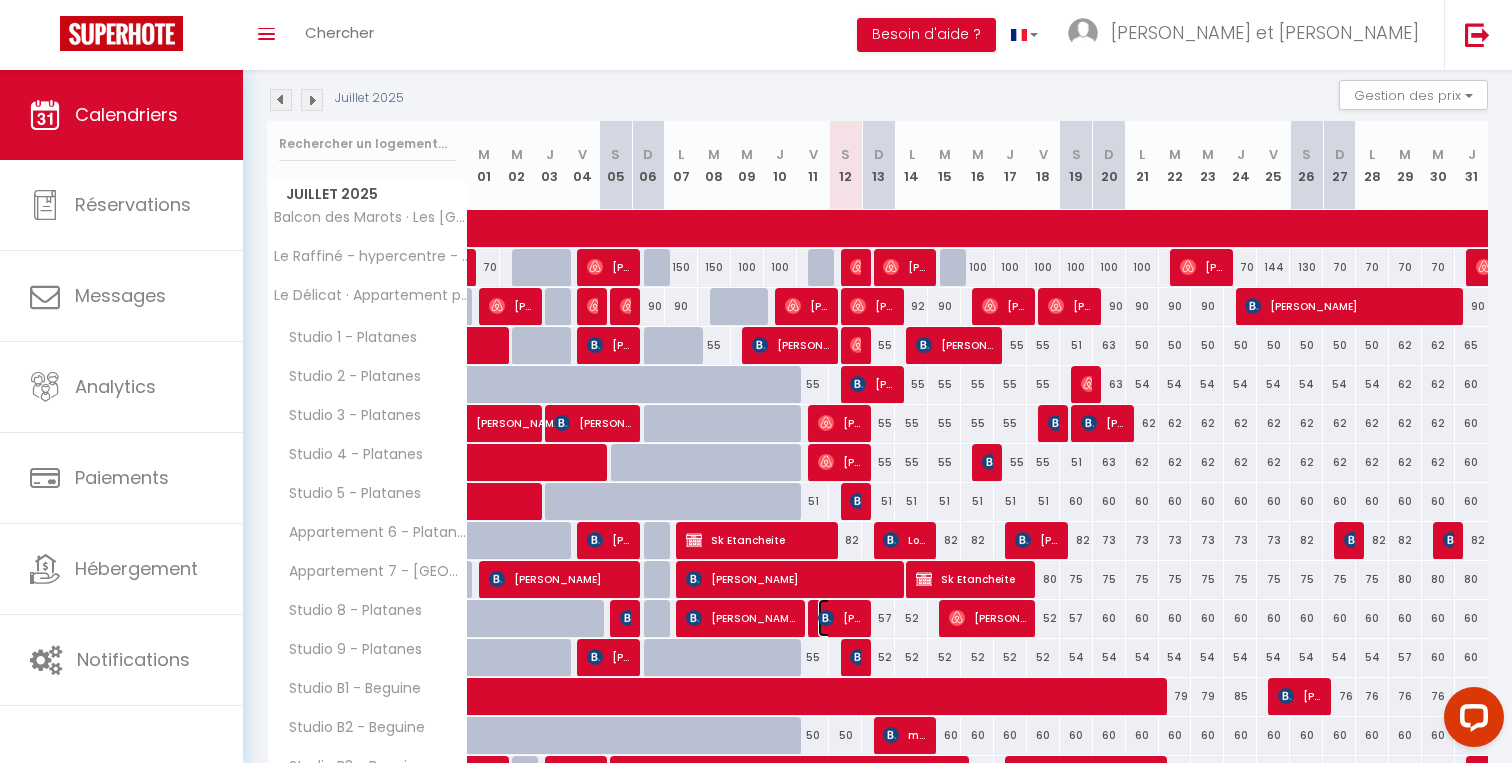 click on "[PERSON_NAME]" at bounding box center [840, 618] 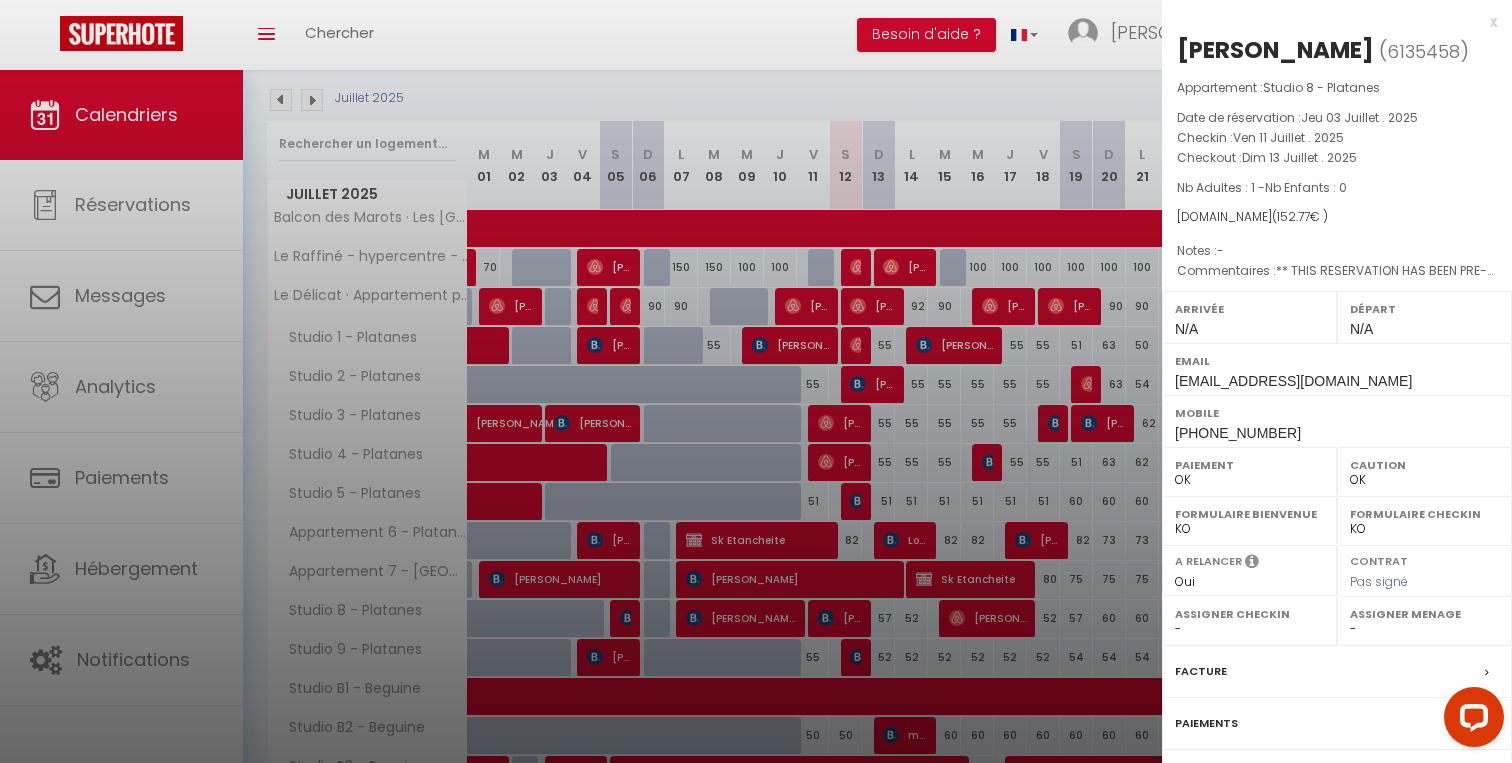 click at bounding box center [756, 381] 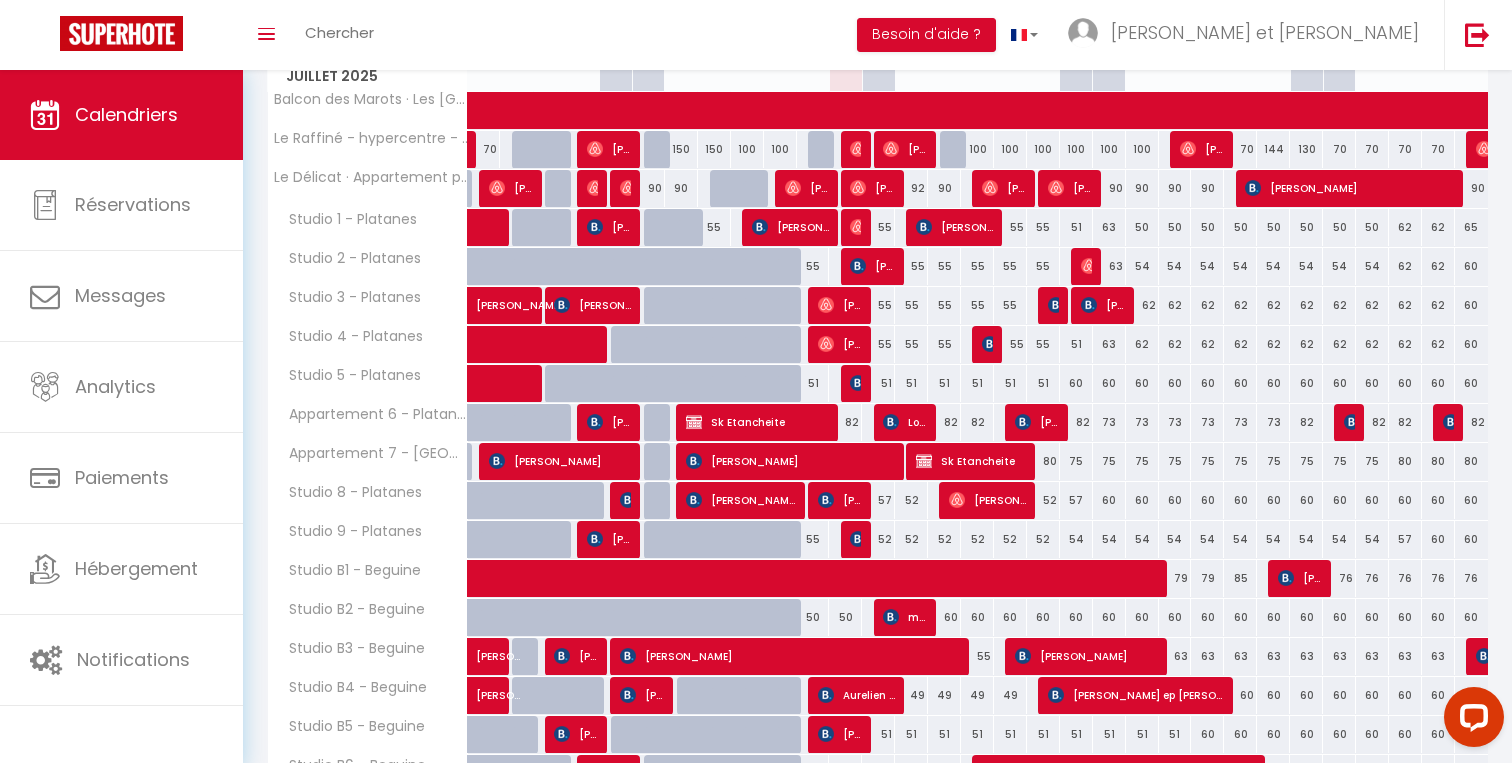 scroll, scrollTop: 304, scrollLeft: 0, axis: vertical 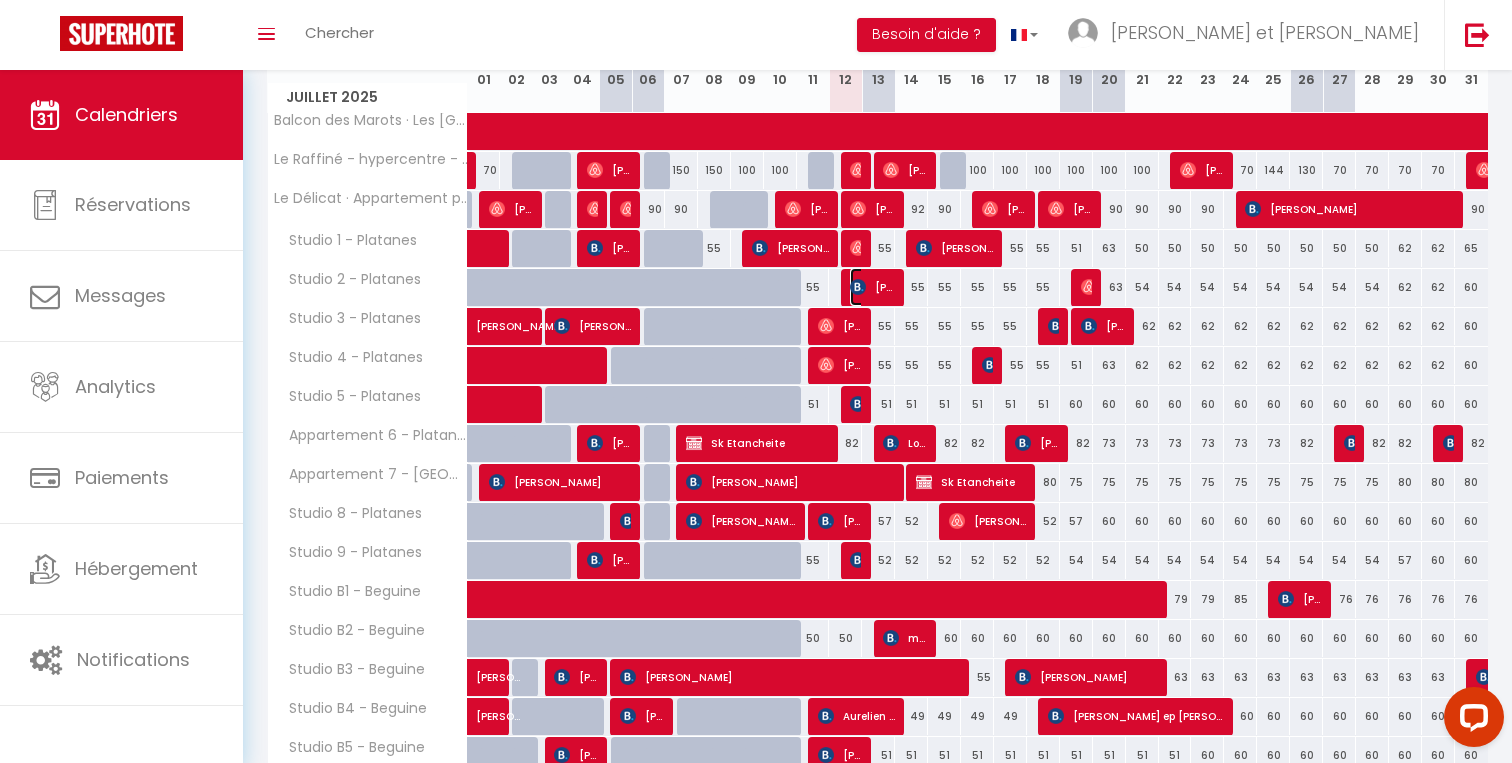click on "[PERSON_NAME]-[PERSON_NAME]" at bounding box center [872, 287] 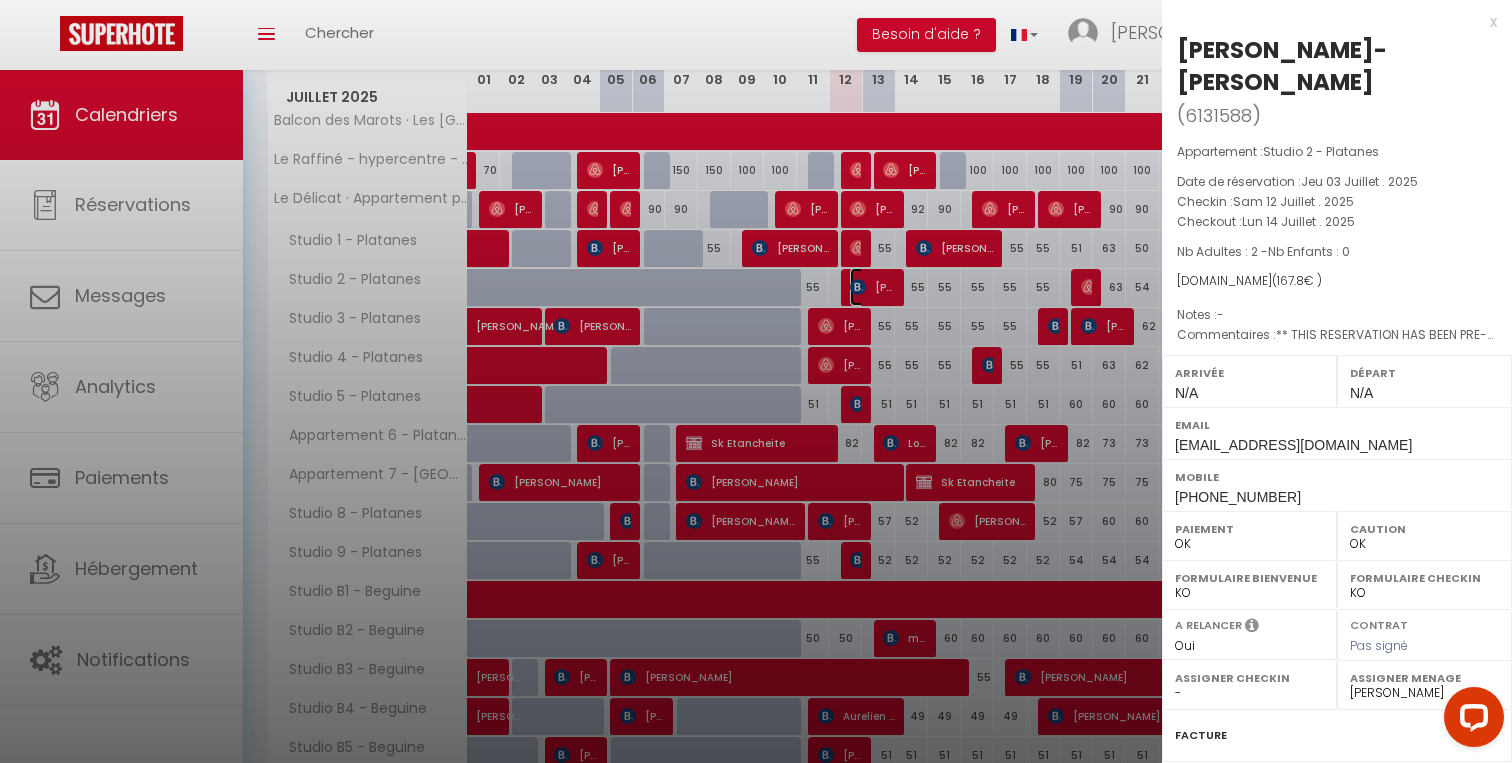 scroll, scrollTop: 201, scrollLeft: 0, axis: vertical 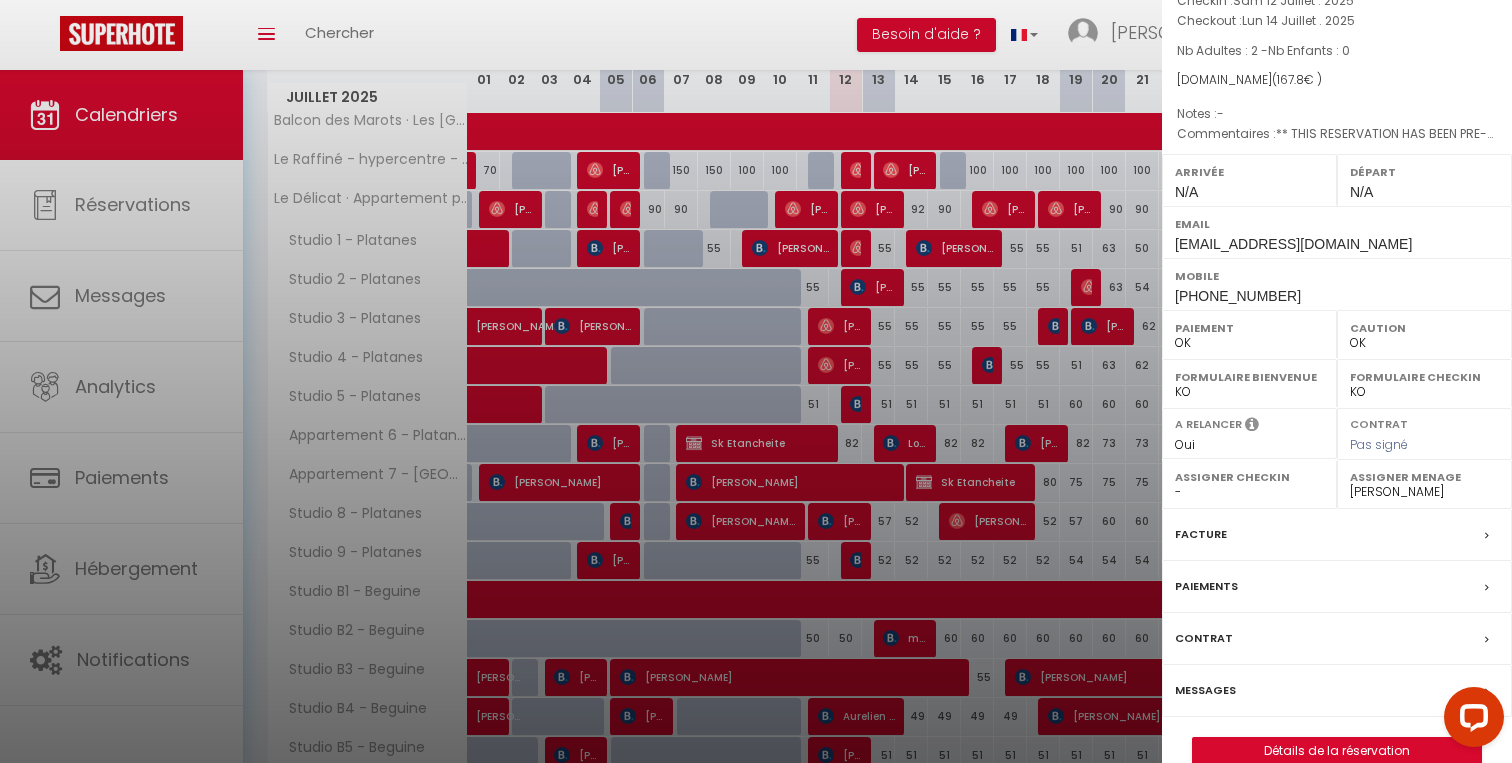 click on "Messages" at bounding box center (1205, 690) 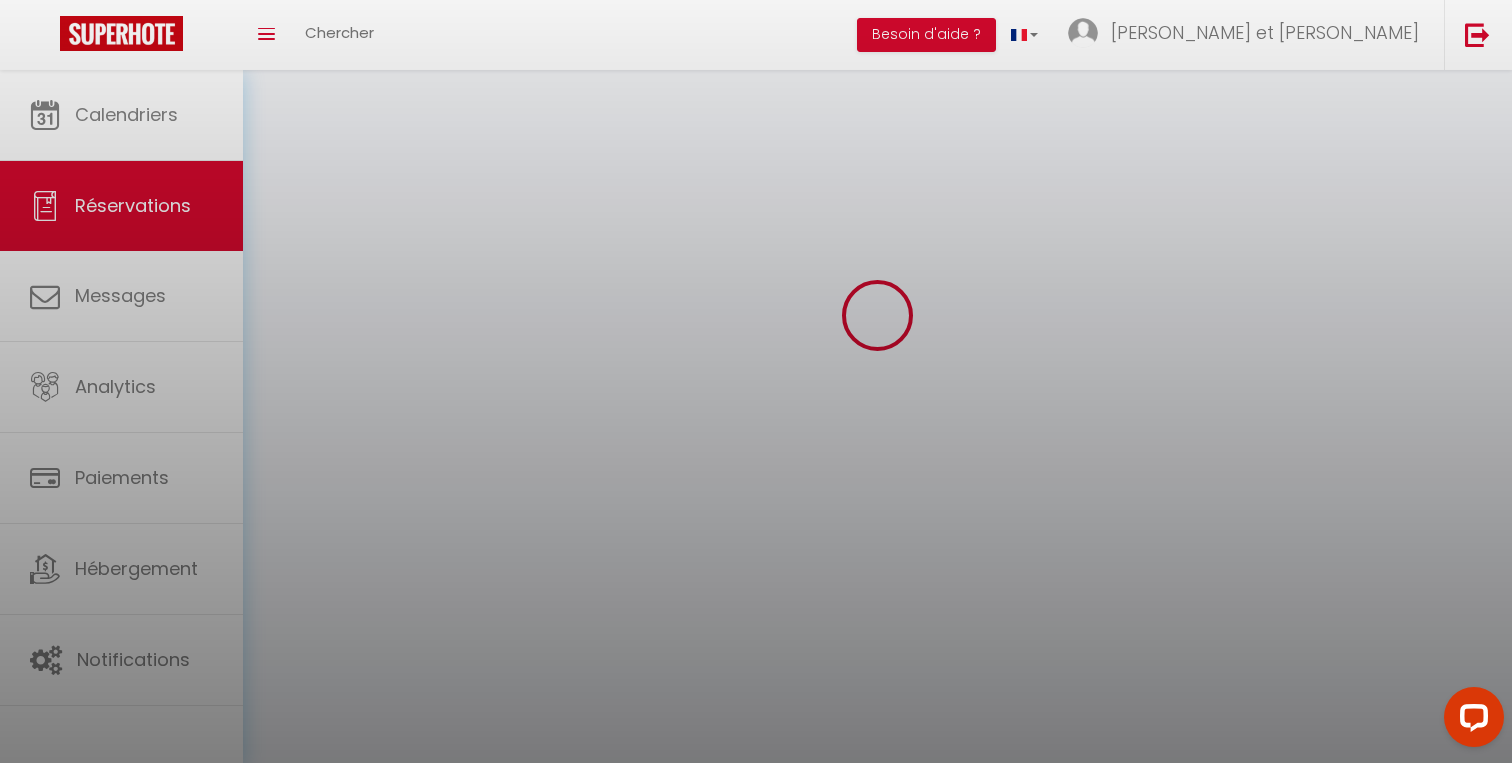 scroll, scrollTop: 0, scrollLeft: 0, axis: both 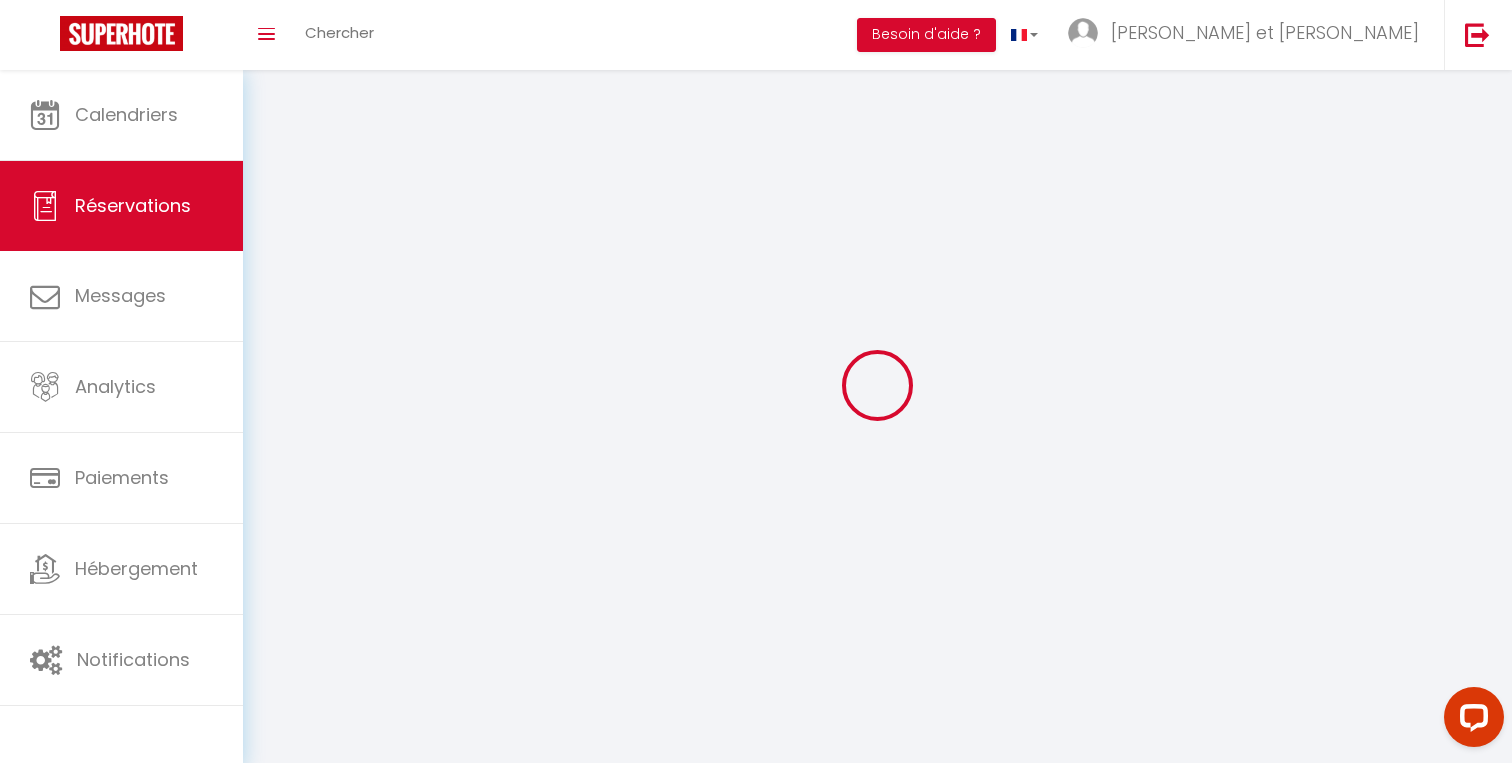 select 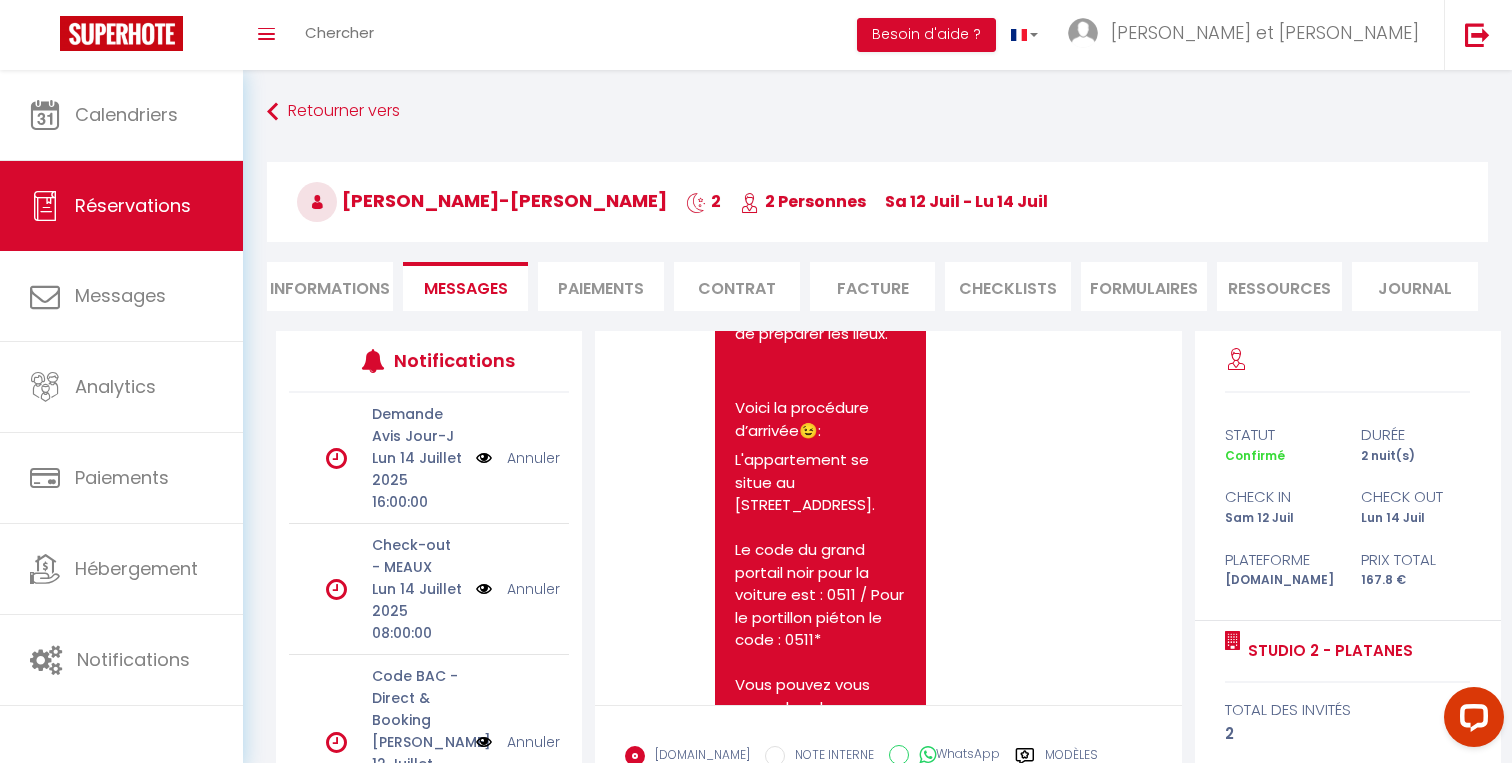 scroll, scrollTop: 3860, scrollLeft: 0, axis: vertical 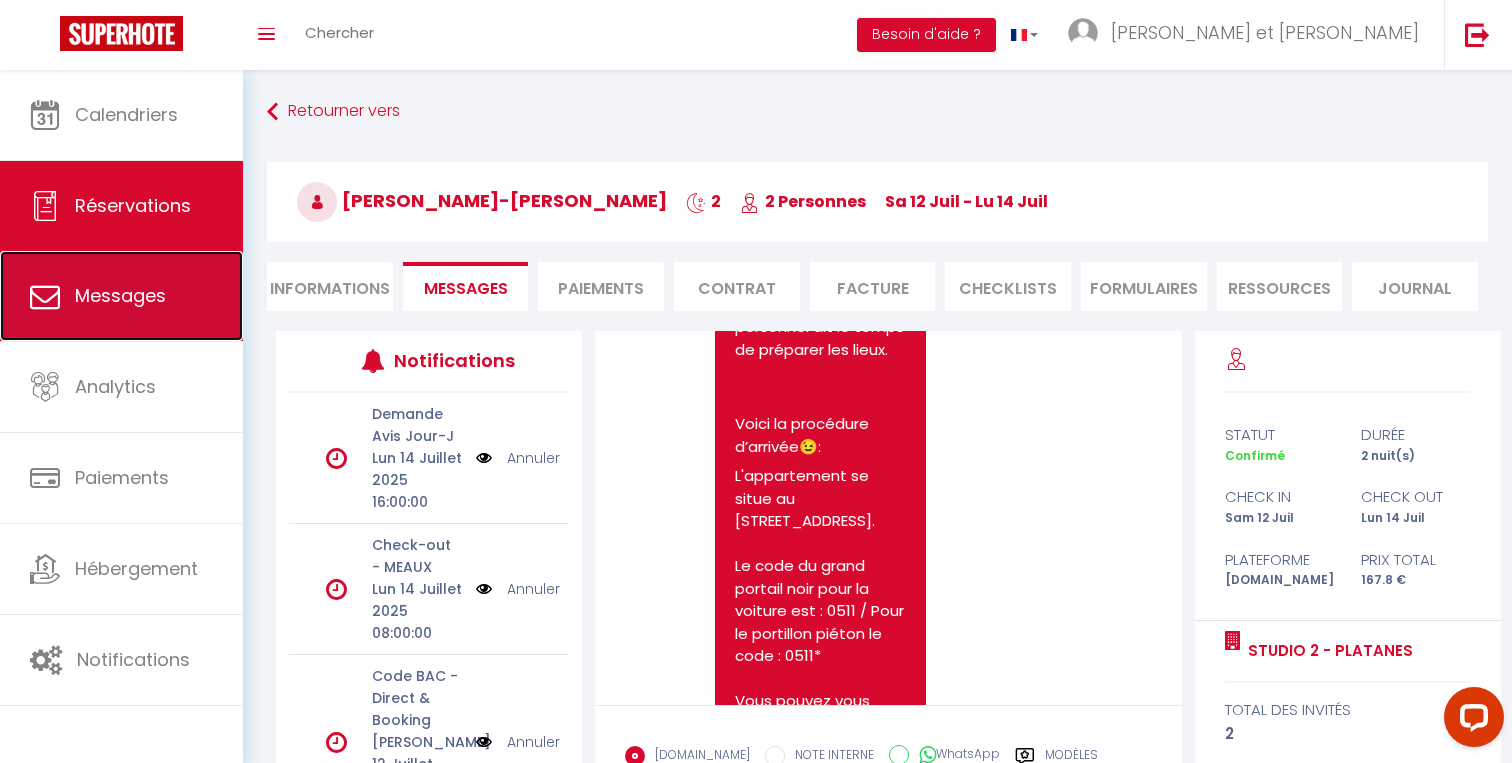 click on "Messages" at bounding box center (121, 296) 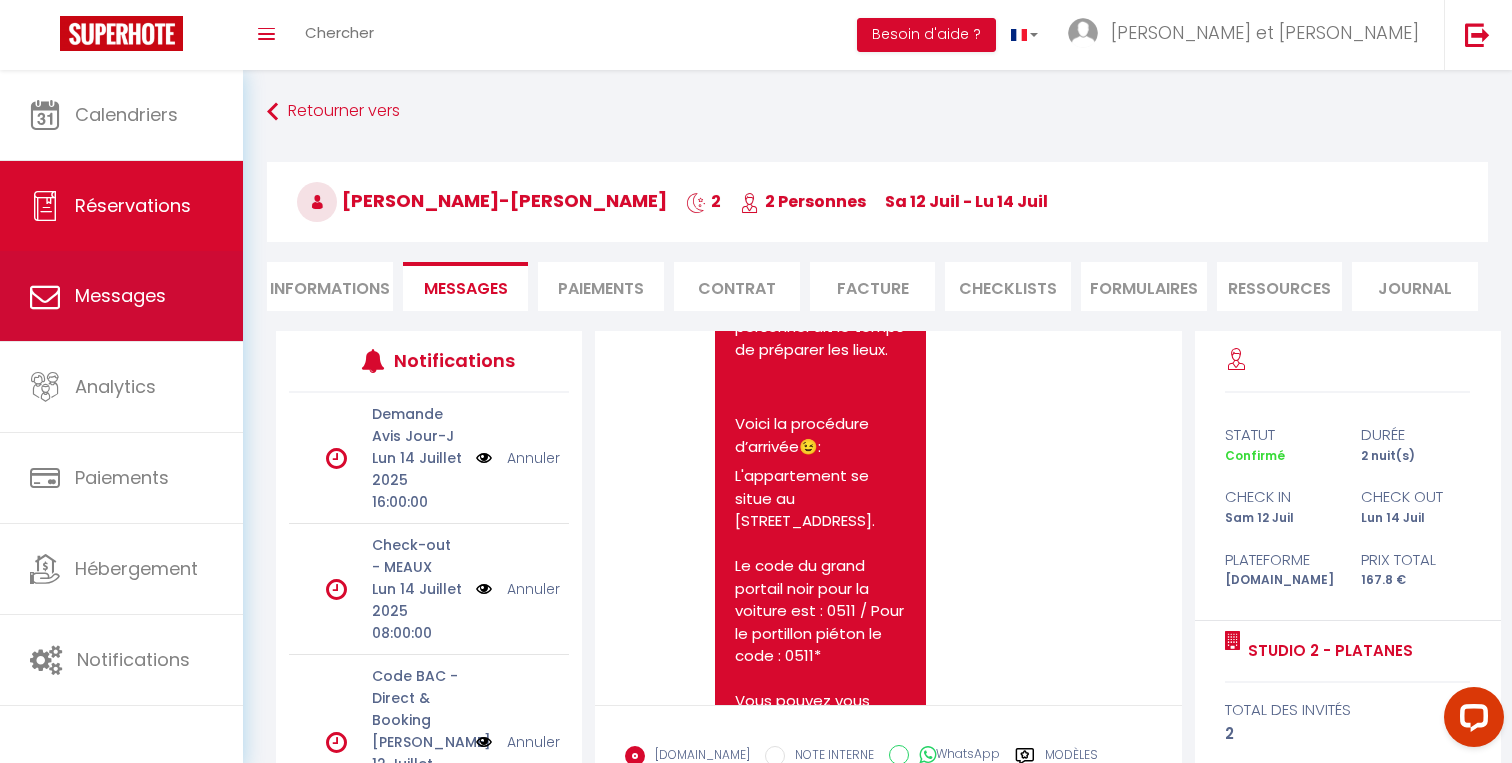 select on "message" 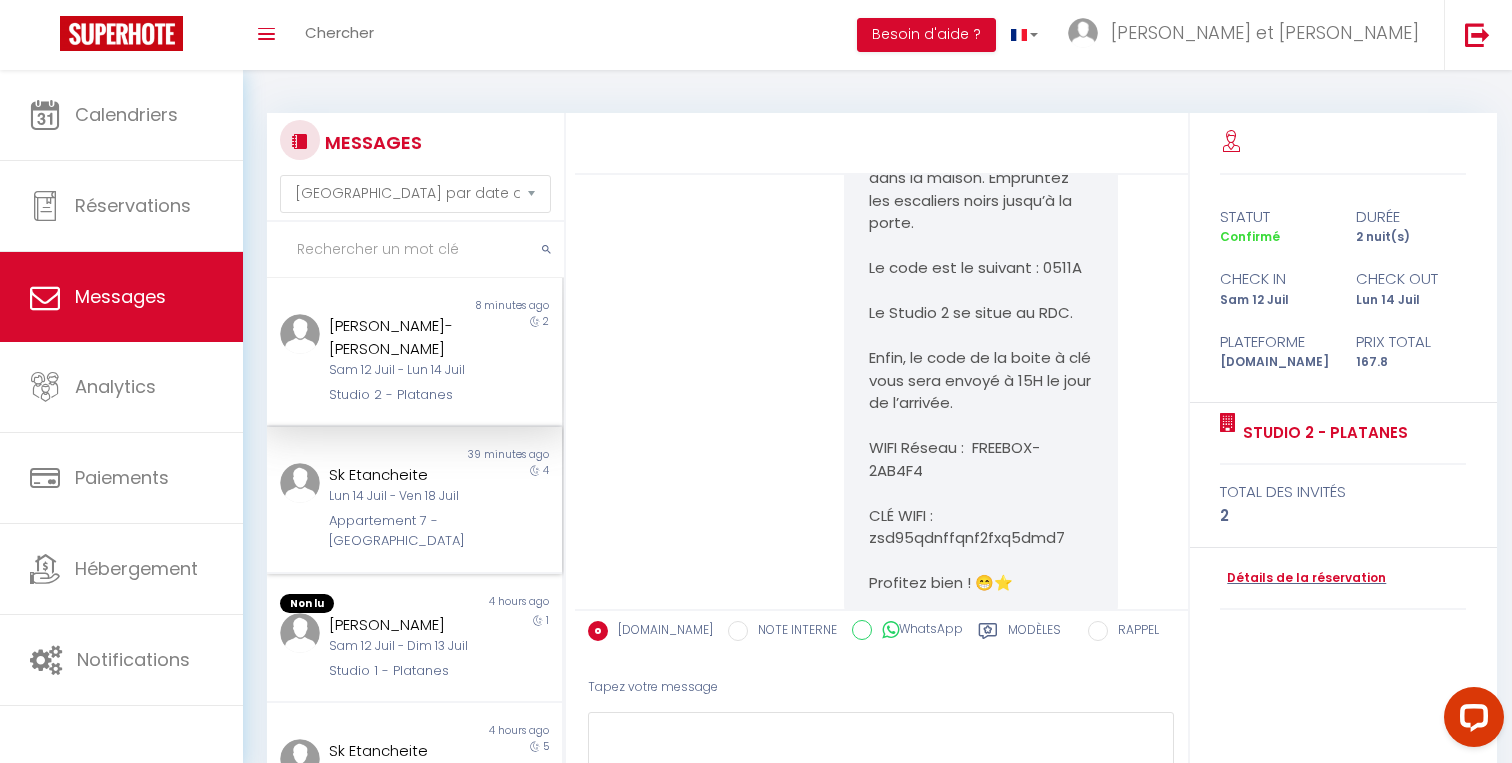 click on "Appartement 7 - [GEOGRAPHIC_DATA]" at bounding box center (402, 531) 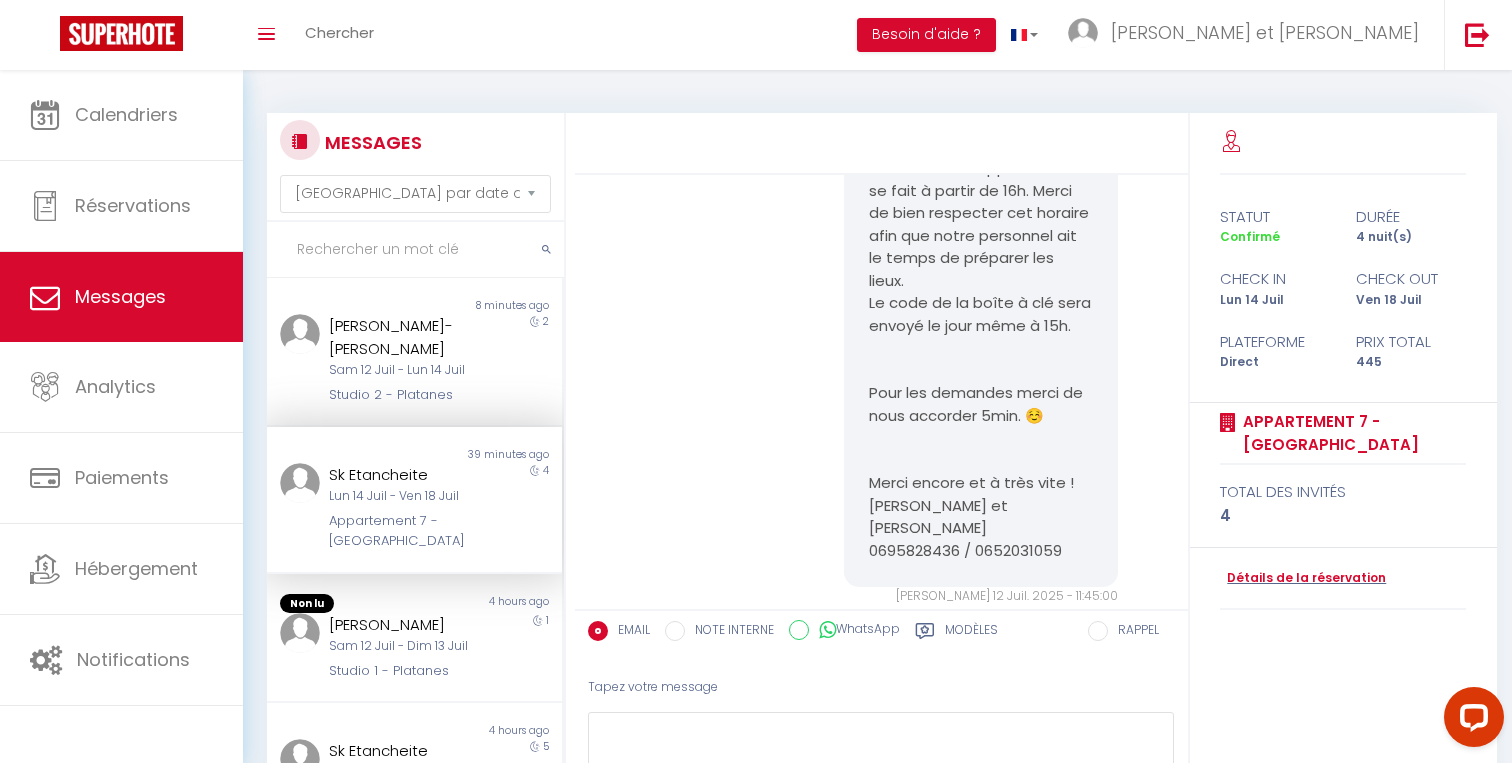 scroll, scrollTop: 996, scrollLeft: 0, axis: vertical 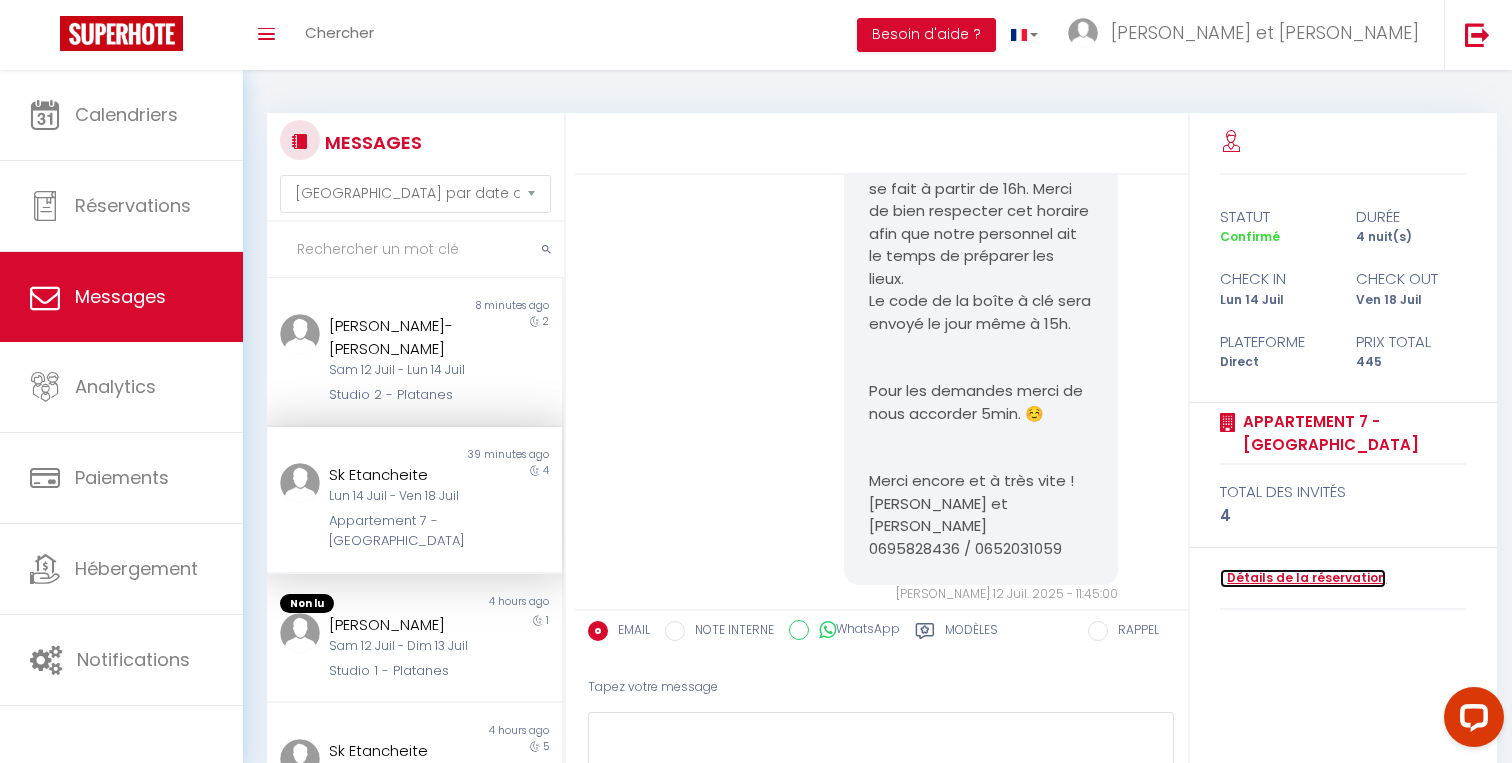 click on "Détails de la réservation" at bounding box center (1303, 578) 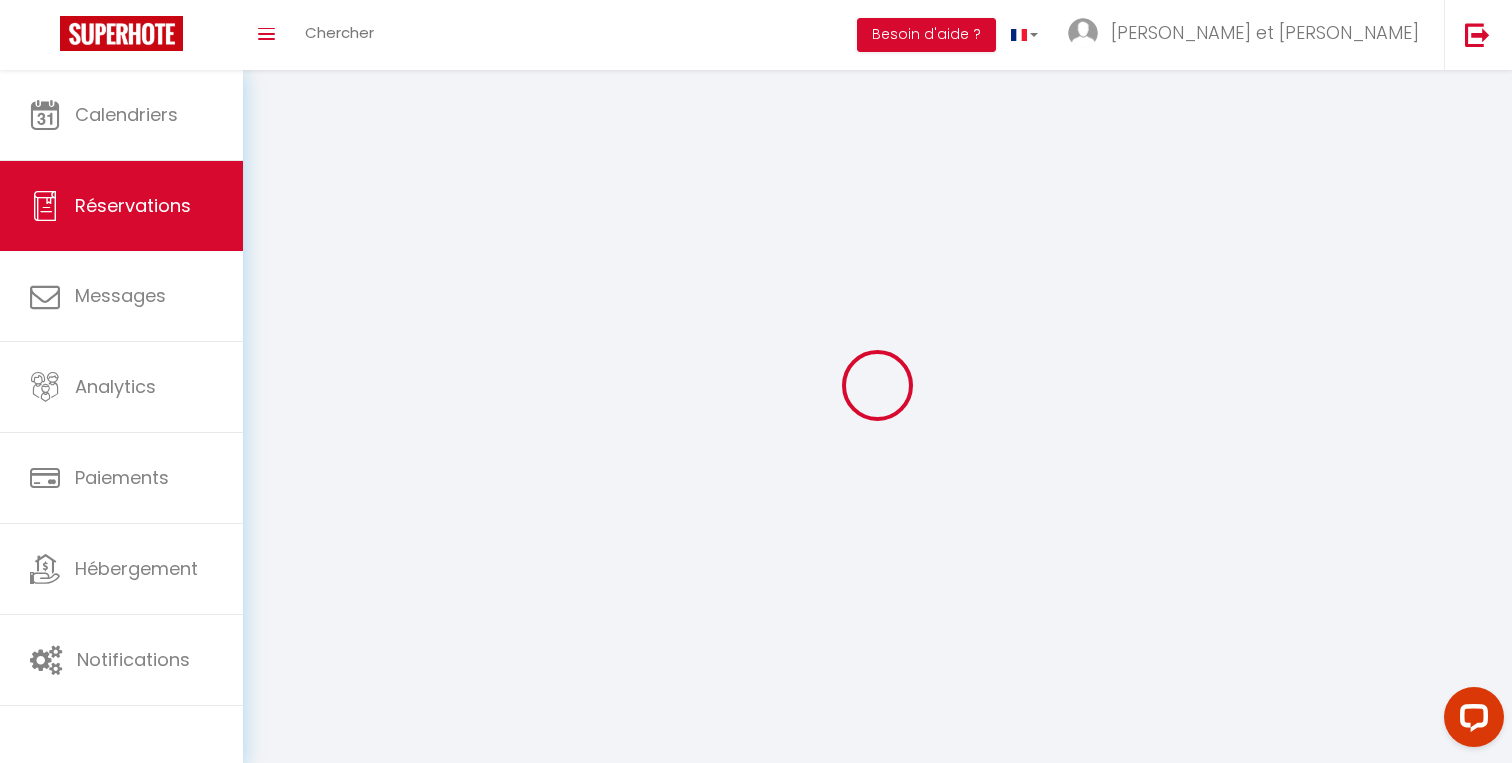 type on "Sk" 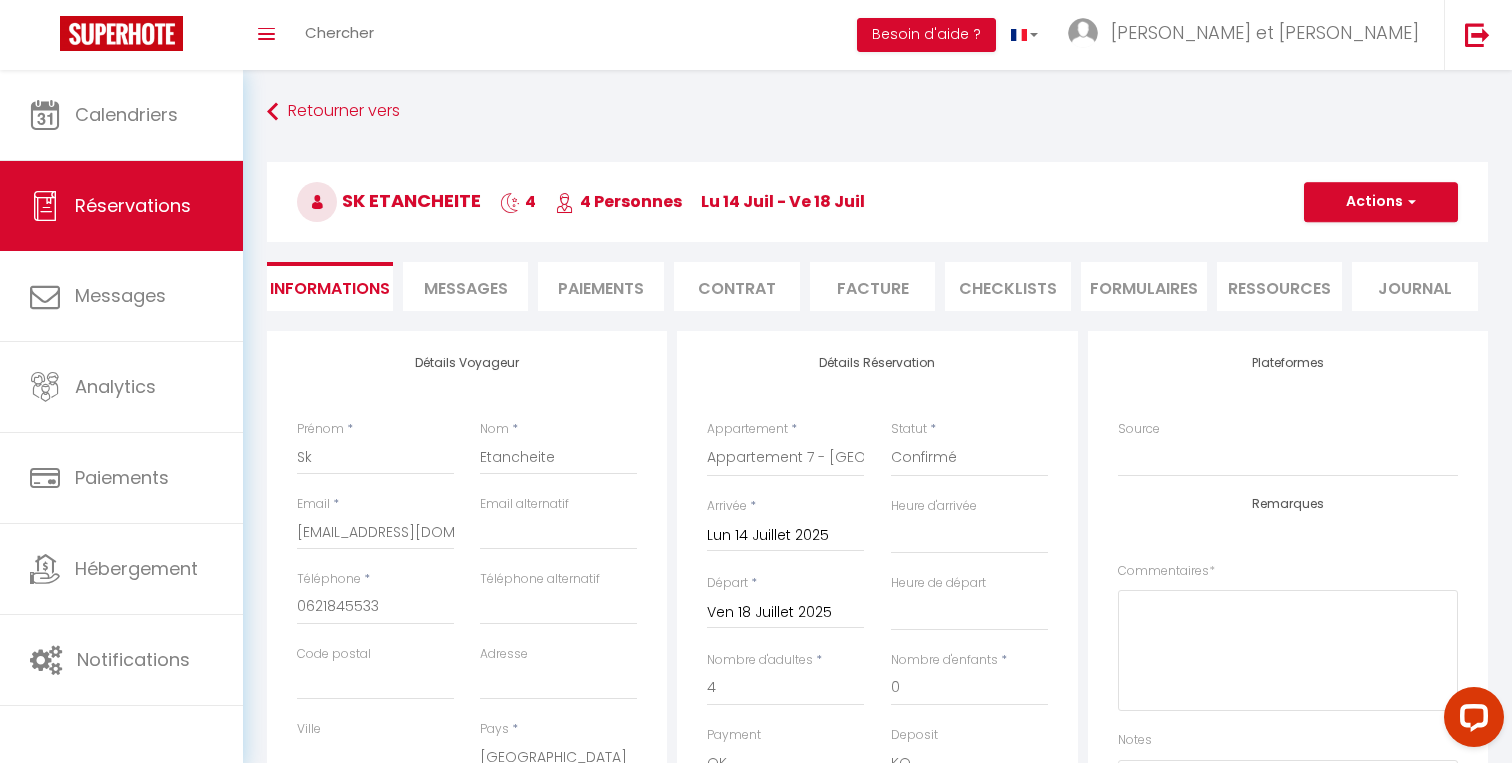 select 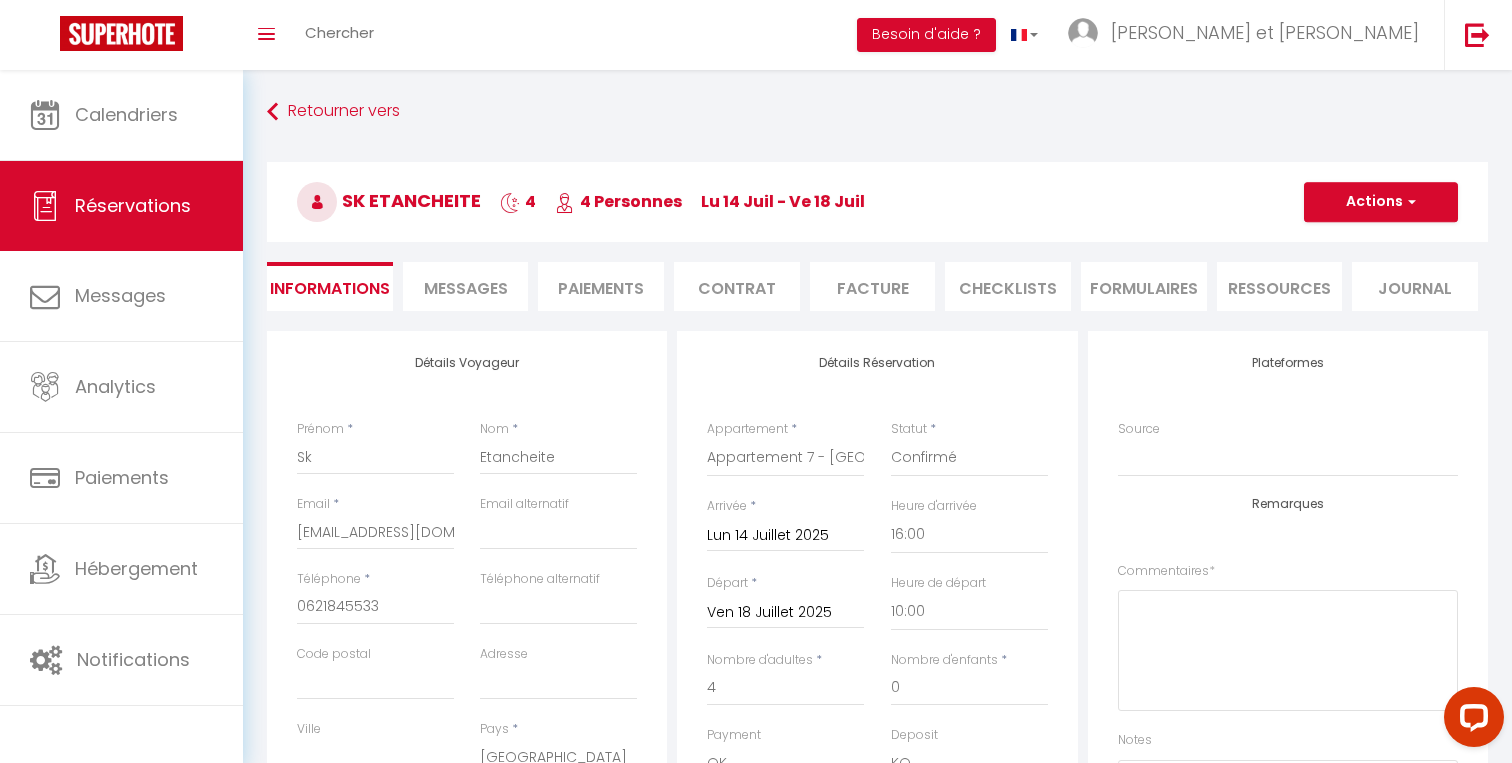 scroll, scrollTop: 1, scrollLeft: 0, axis: vertical 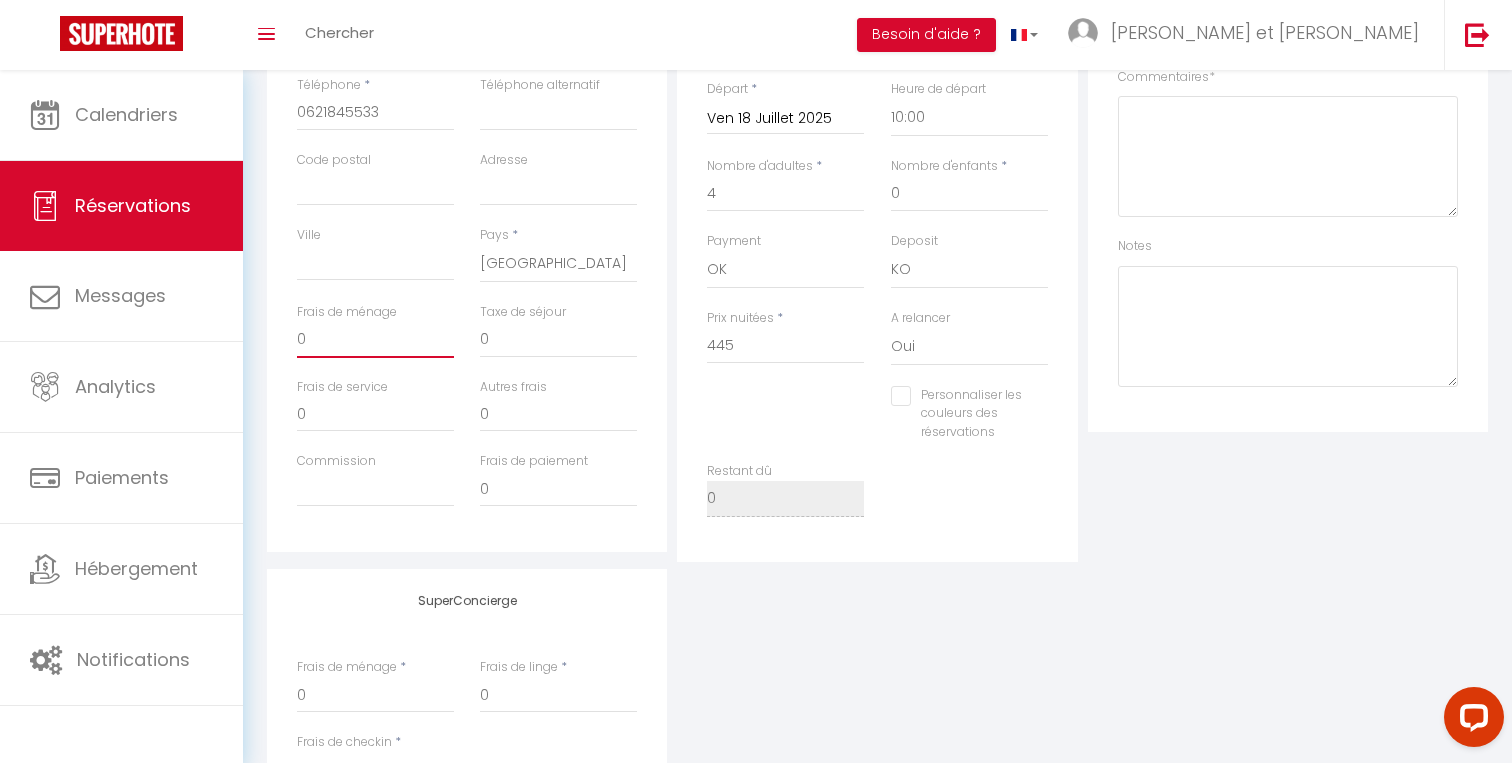 click on "0" at bounding box center [375, 340] 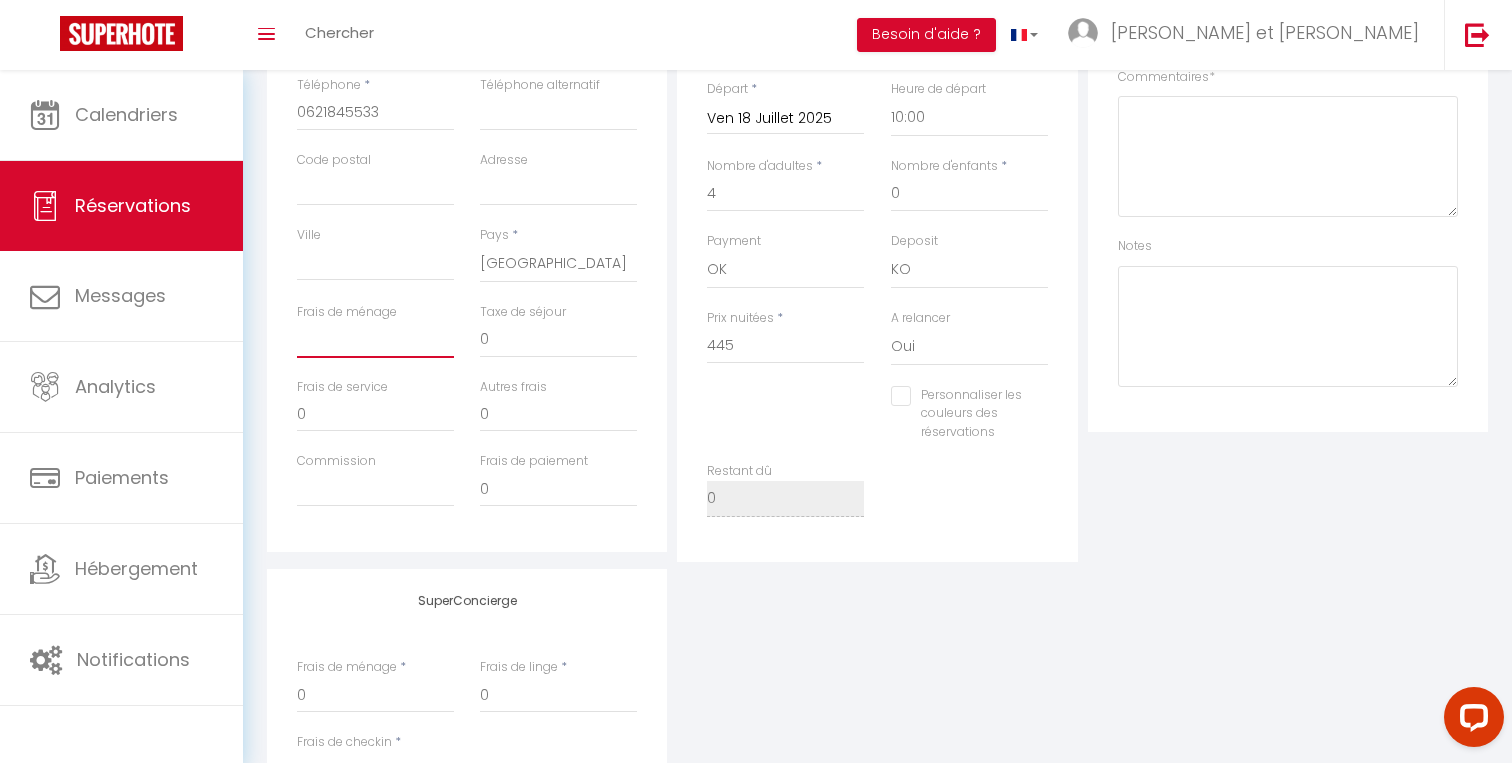 checkbox on "false" 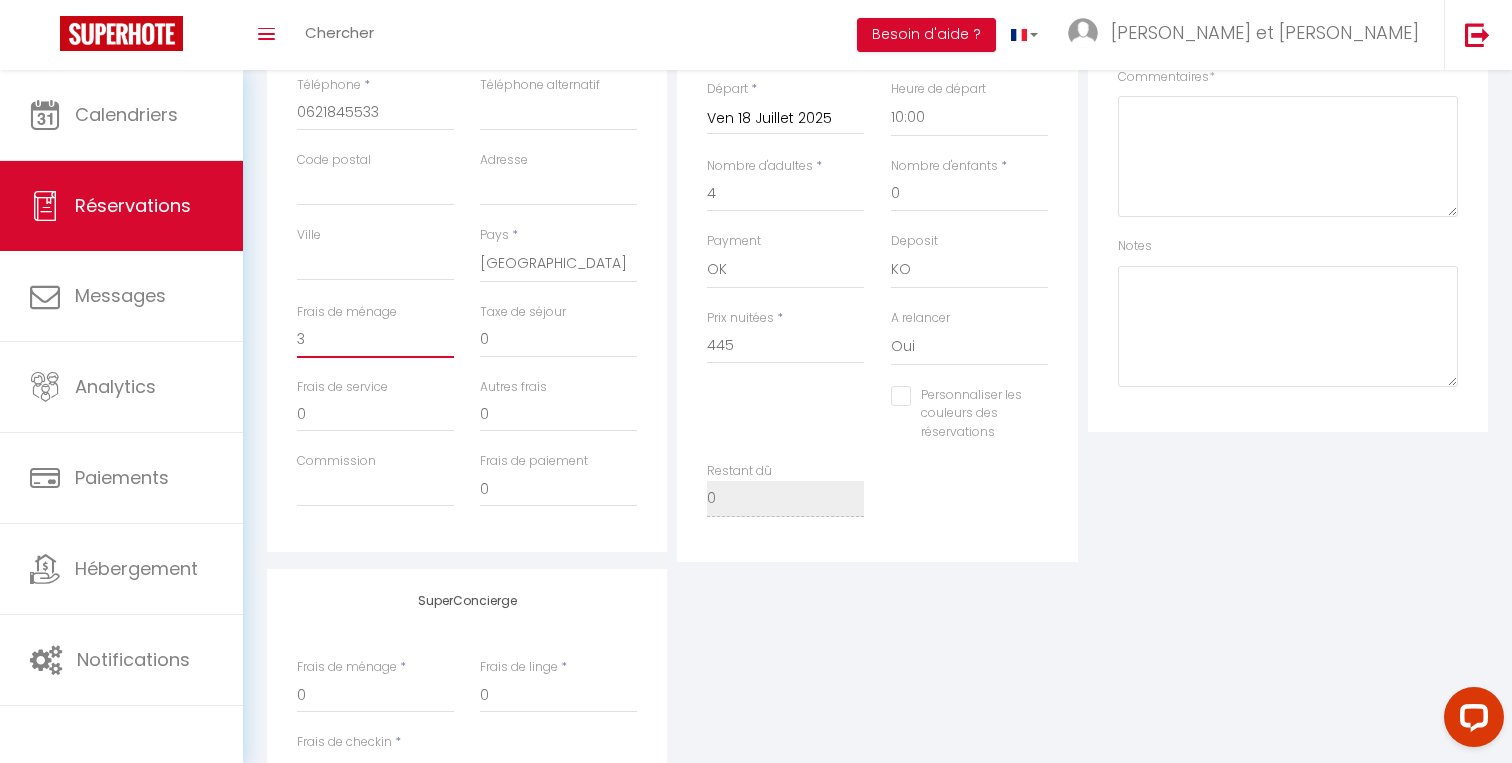 checkbox on "false" 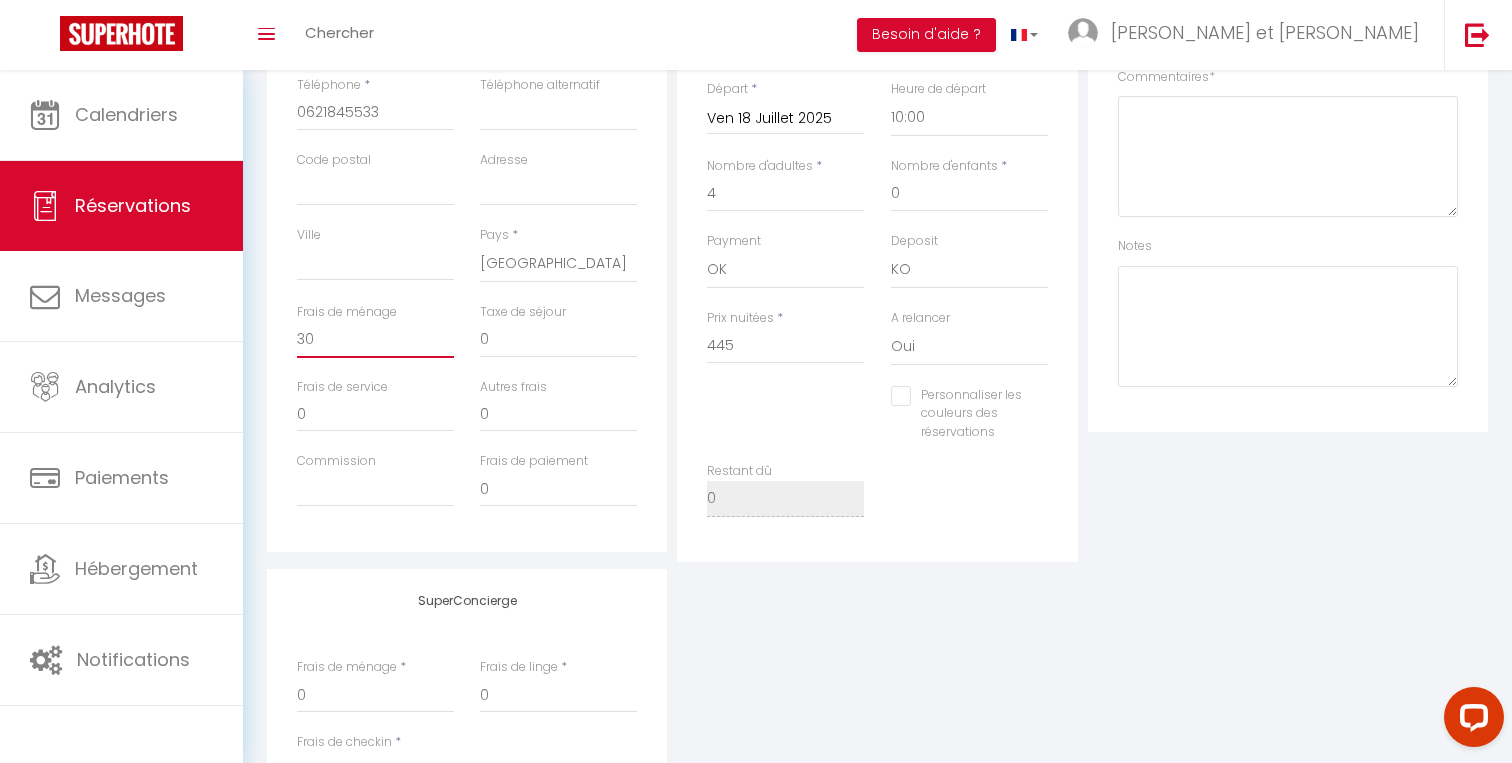 checkbox on "false" 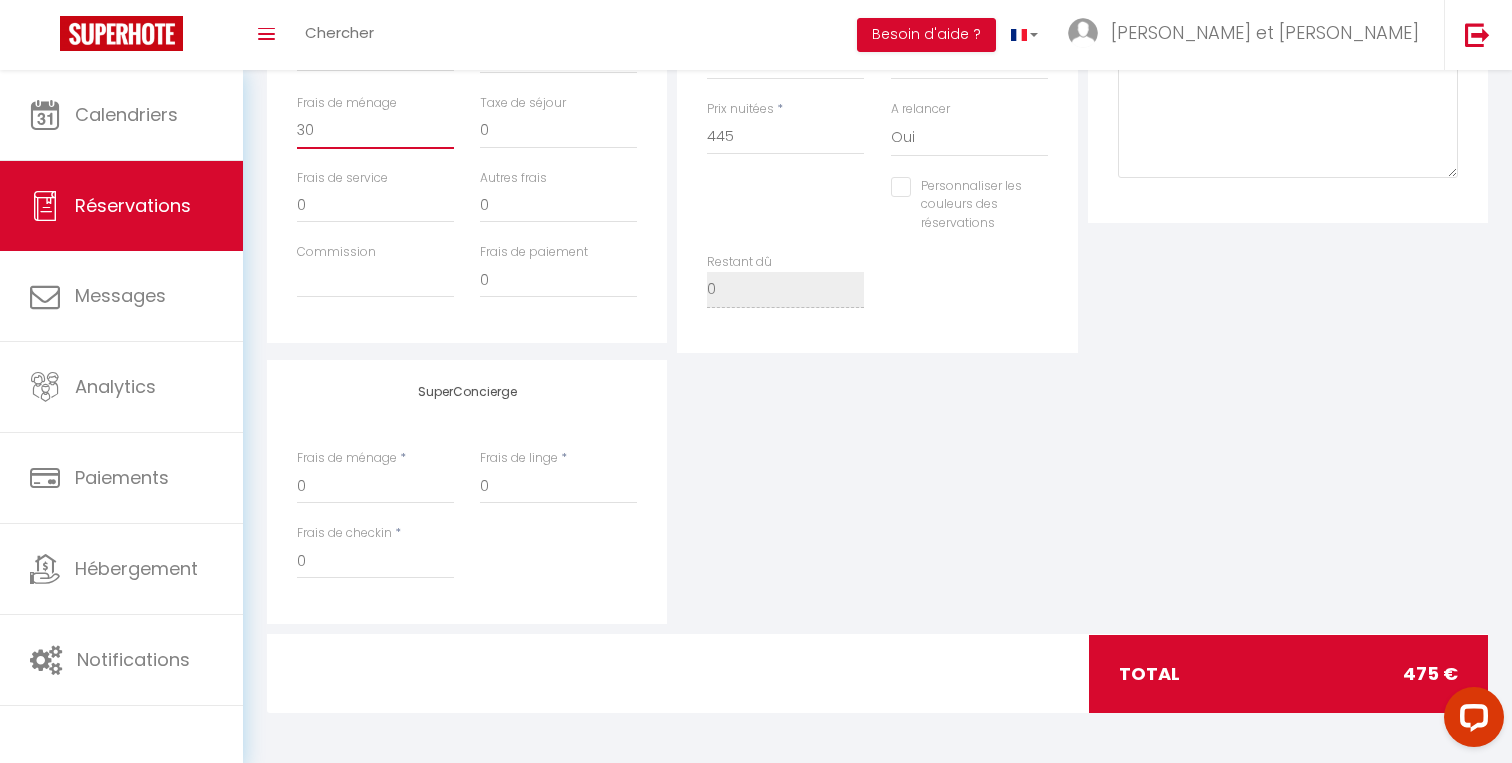 scroll, scrollTop: 0, scrollLeft: 0, axis: both 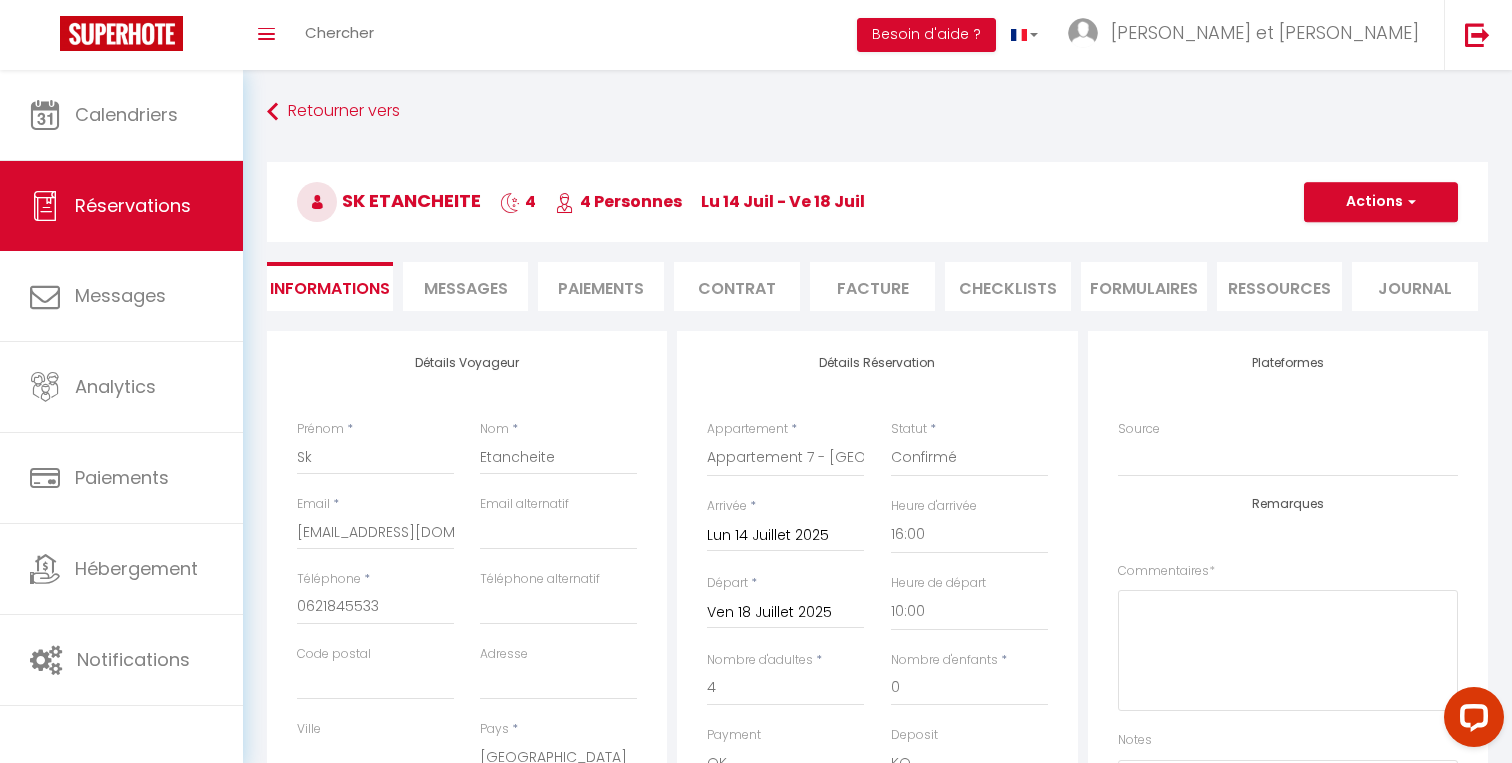 type on "30" 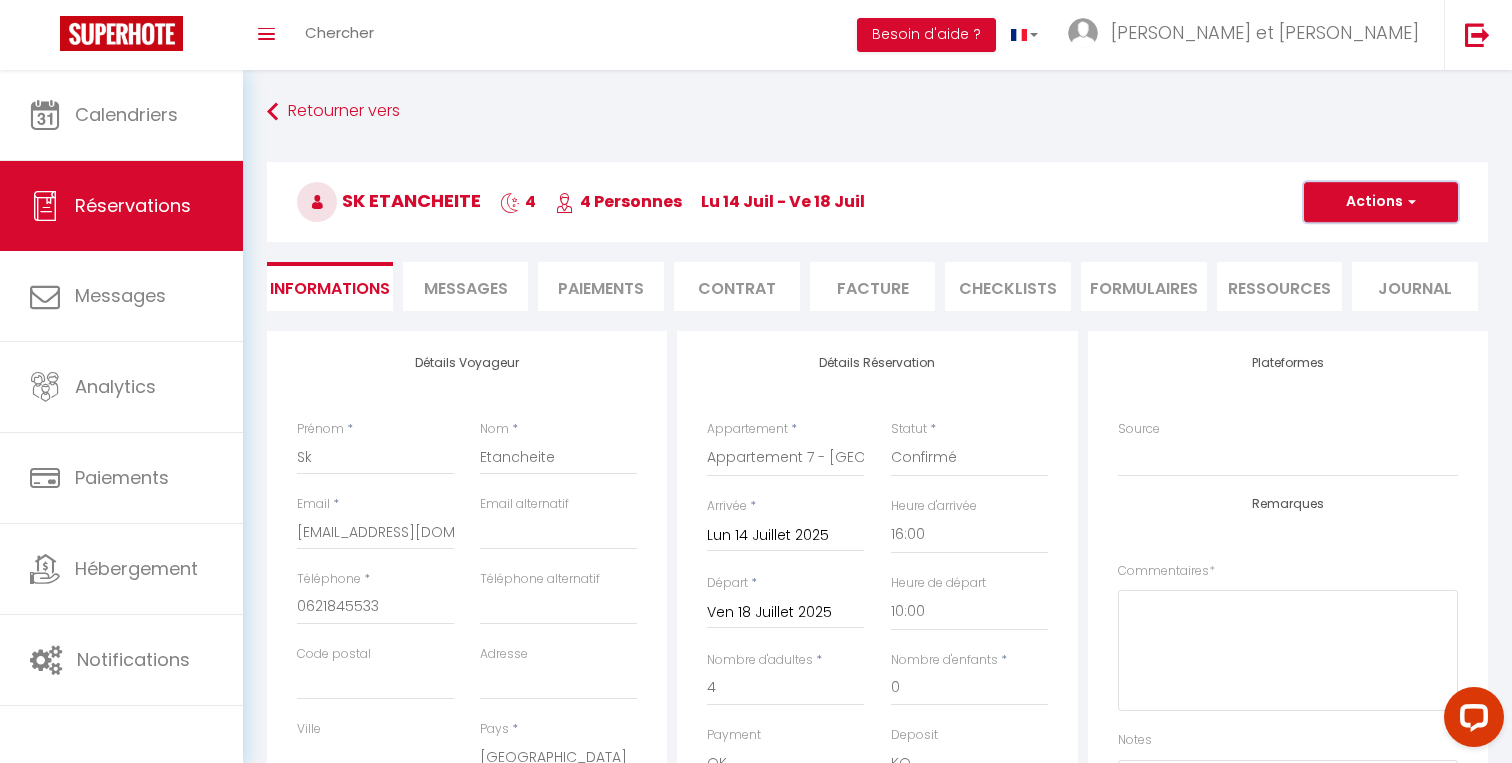 click on "Actions" at bounding box center (1381, 202) 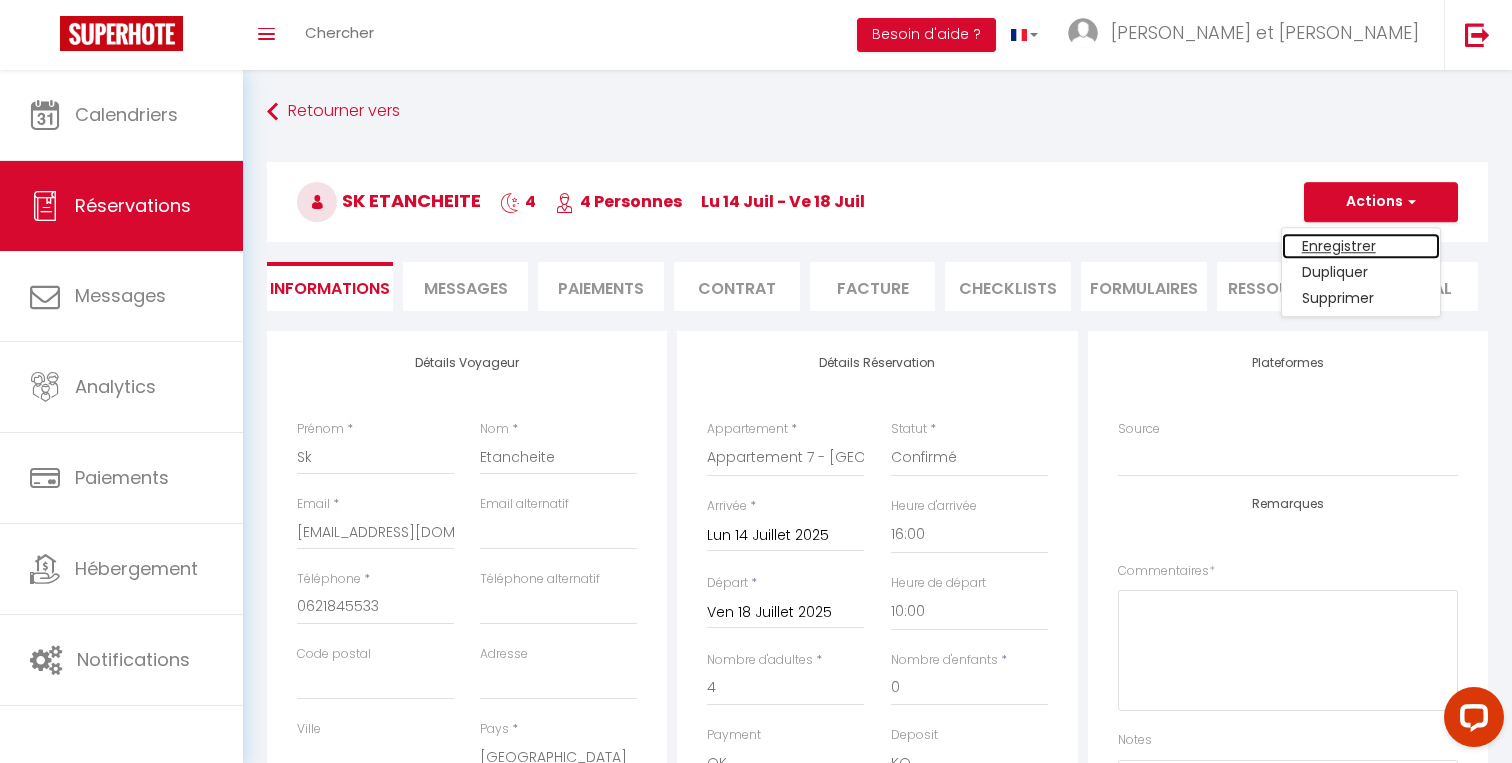 click on "Enregistrer" at bounding box center [1361, 246] 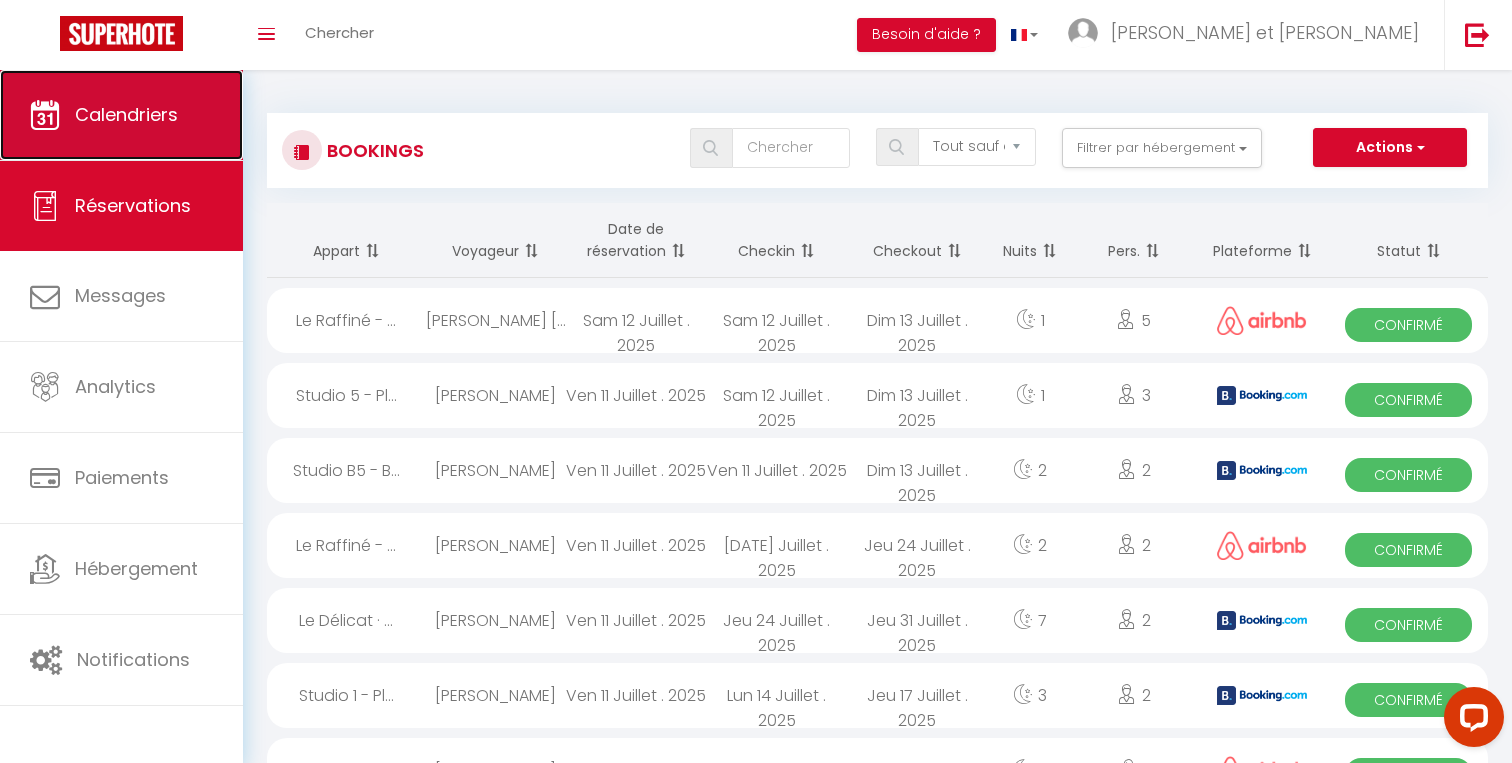 click on "Calendriers" at bounding box center (121, 115) 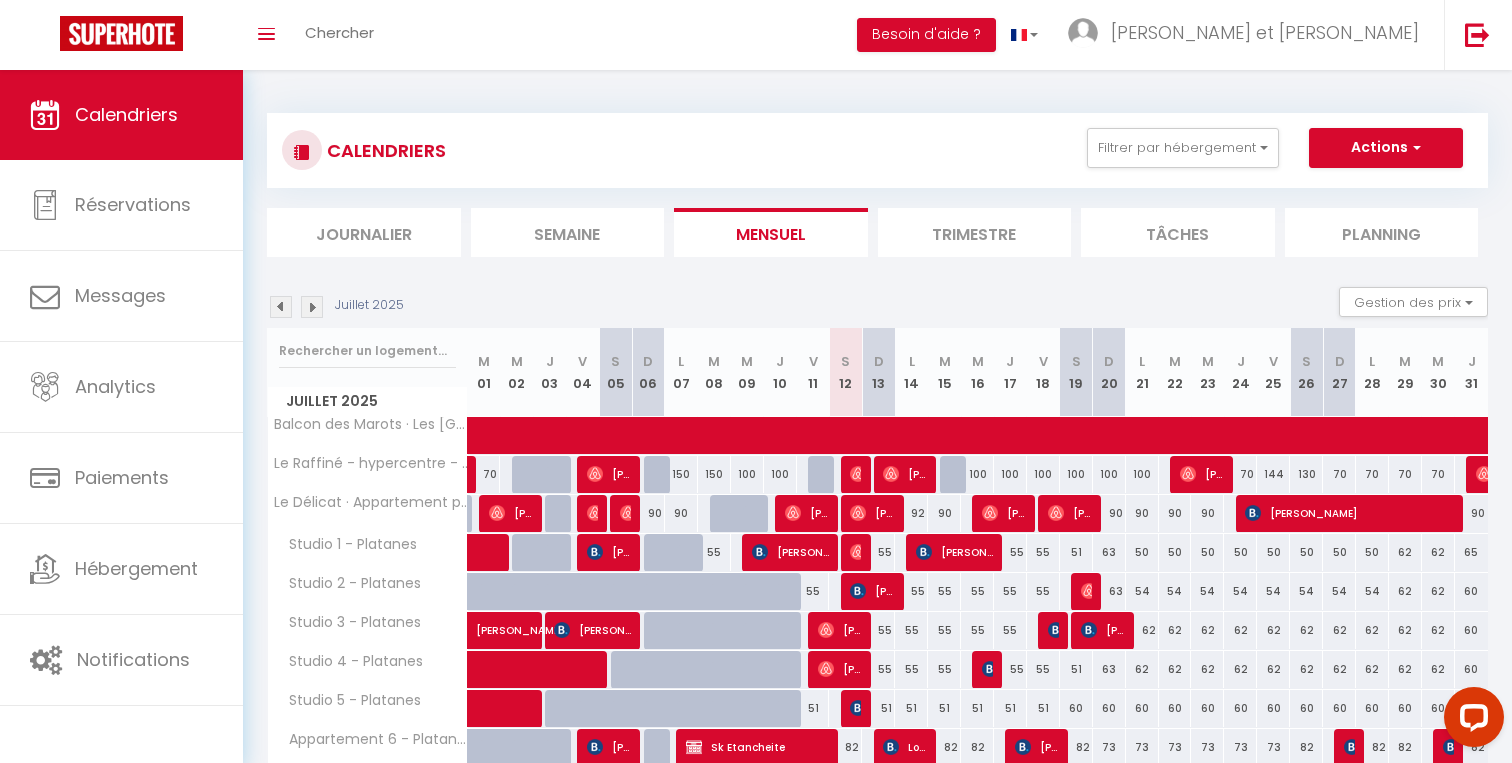 click on "Journalier" at bounding box center [364, 232] 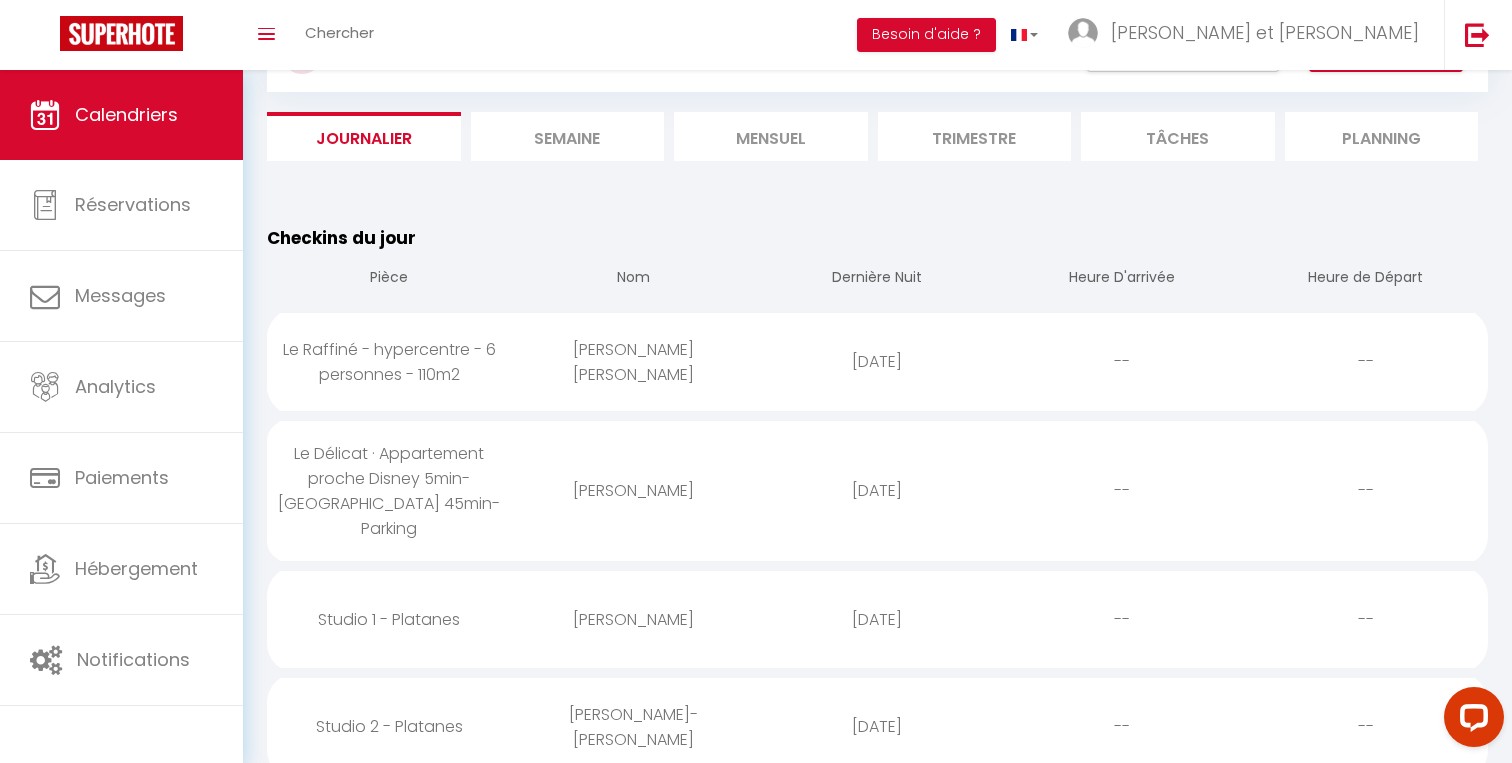 scroll, scrollTop: 119, scrollLeft: 0, axis: vertical 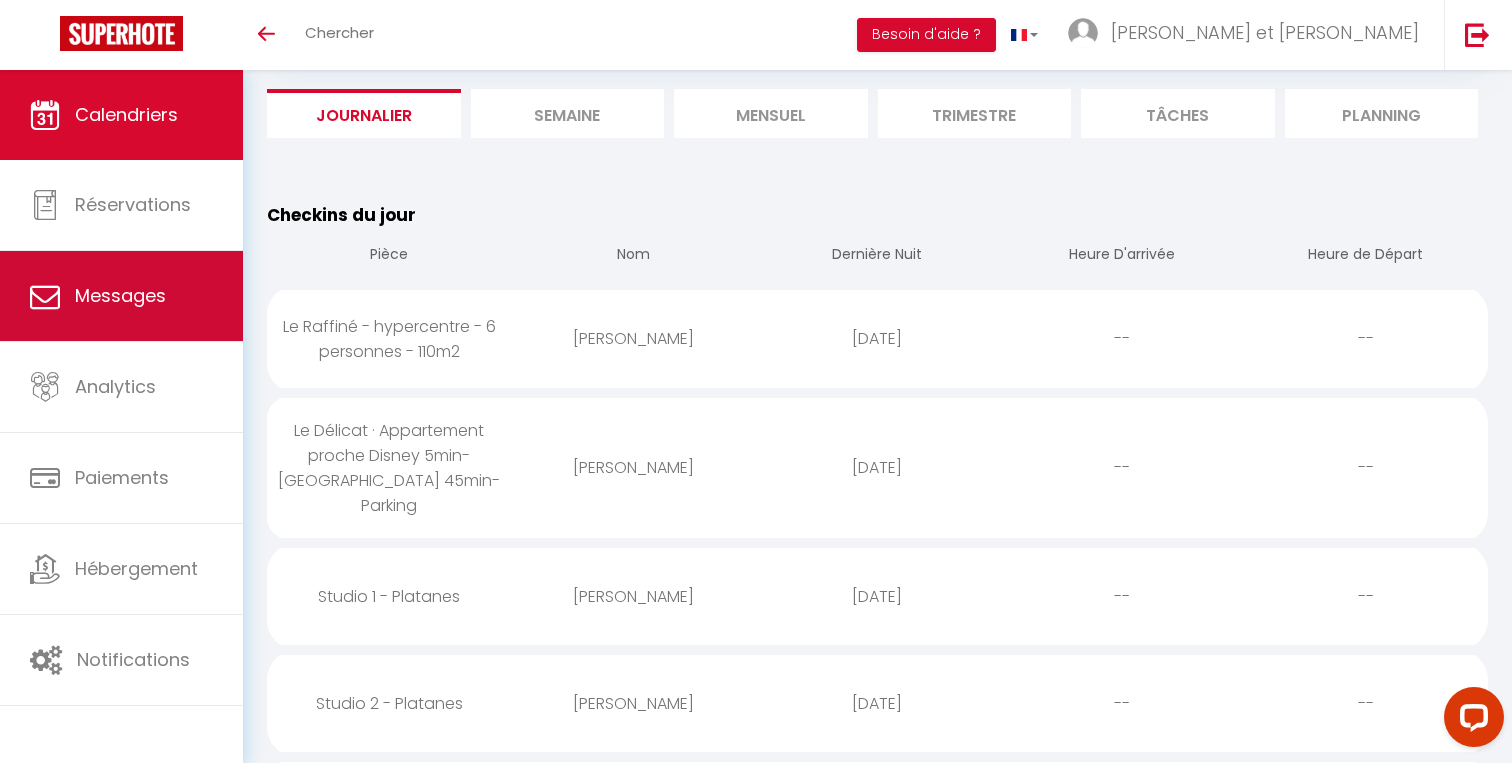 click on "Messages" at bounding box center (121, 296) 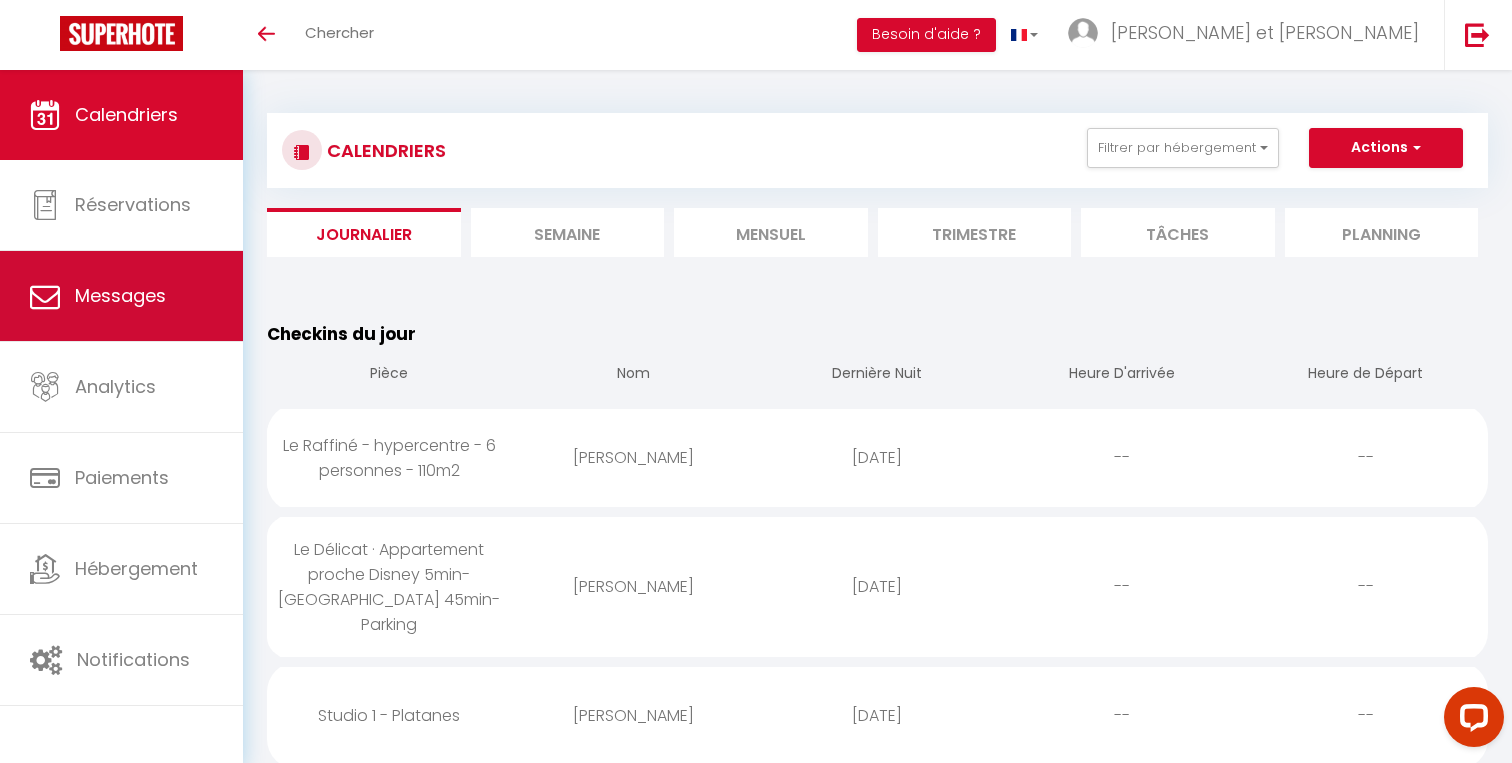 select on "message" 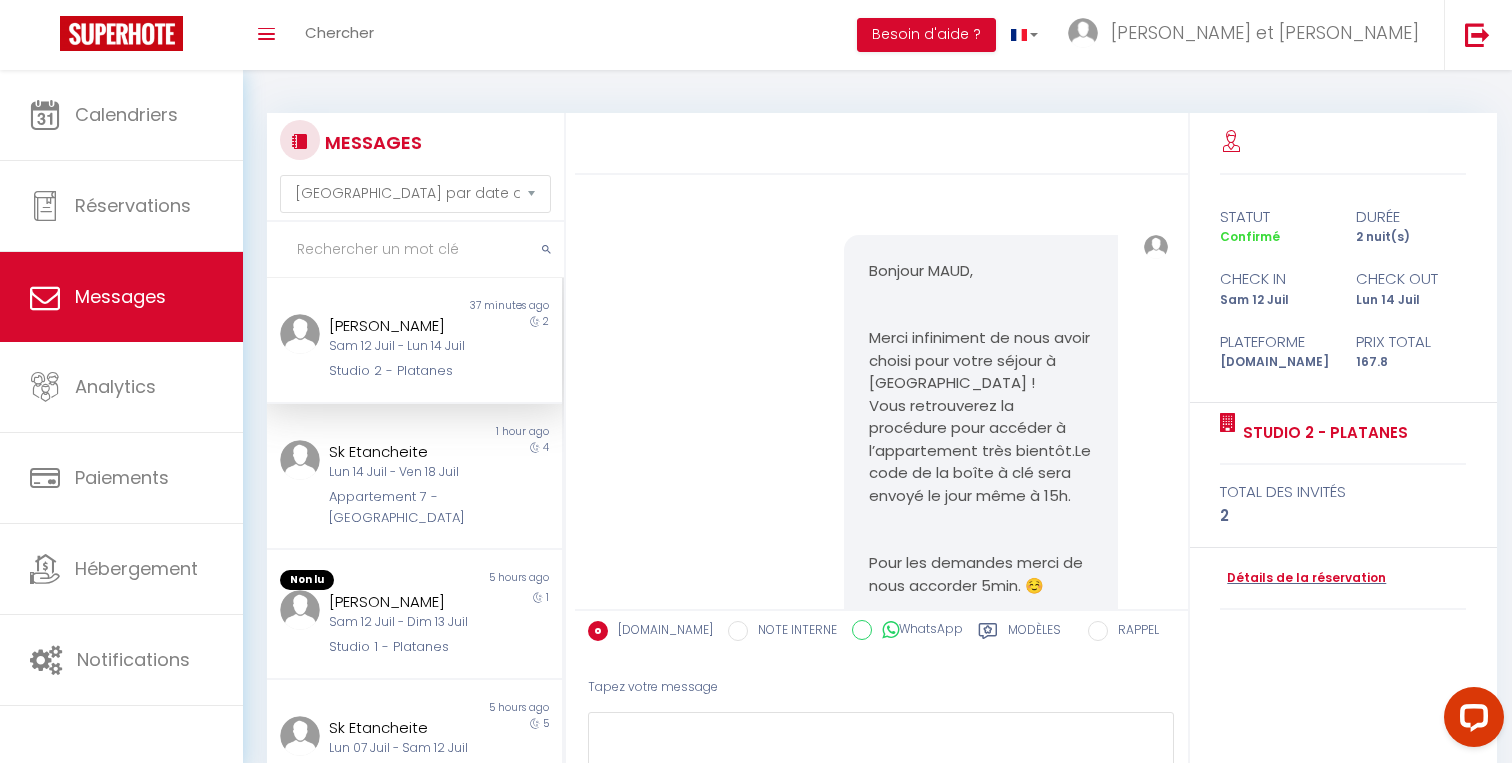 scroll, scrollTop: 3658, scrollLeft: 0, axis: vertical 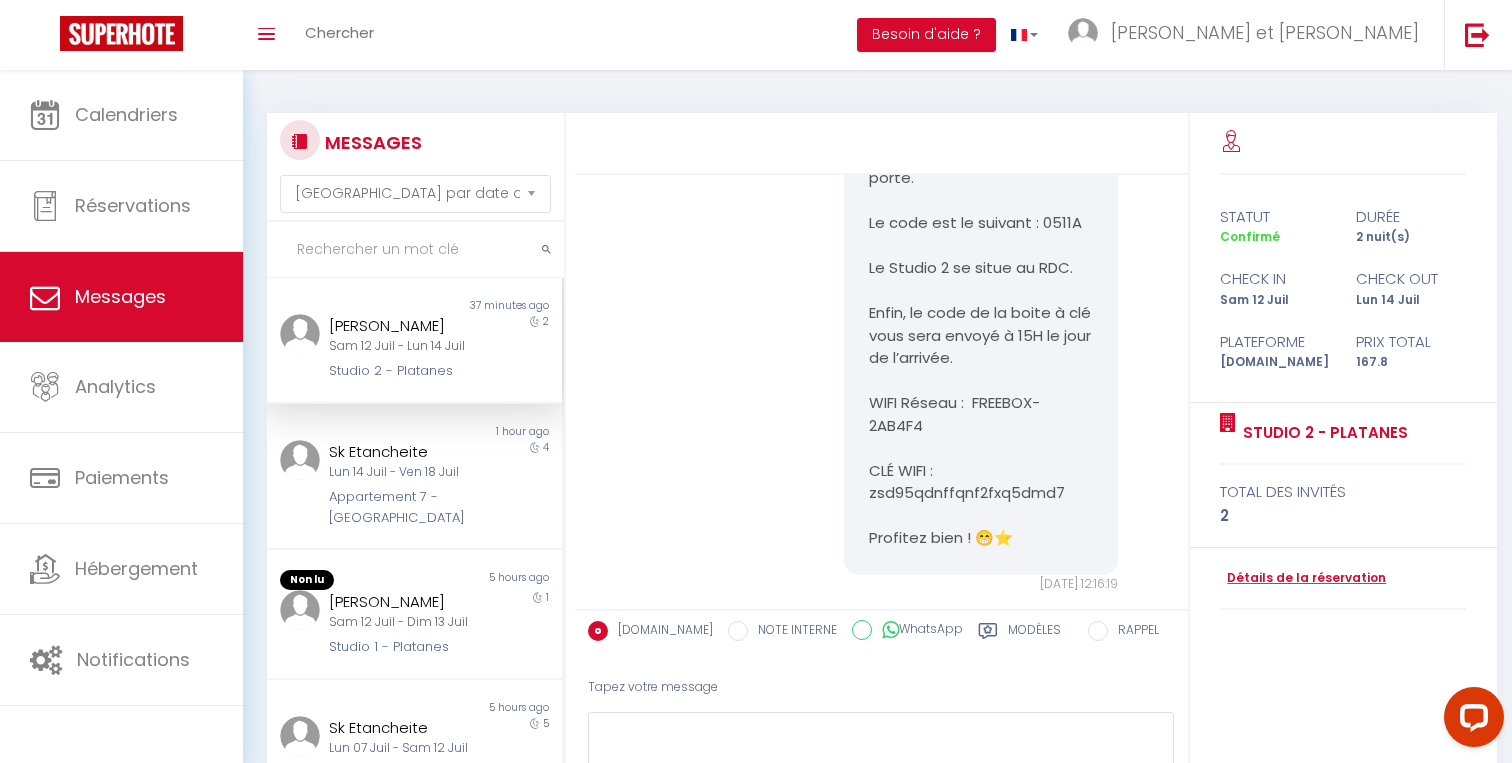 click on "[PERSON_NAME]-[PERSON_NAME]" at bounding box center [402, 326] 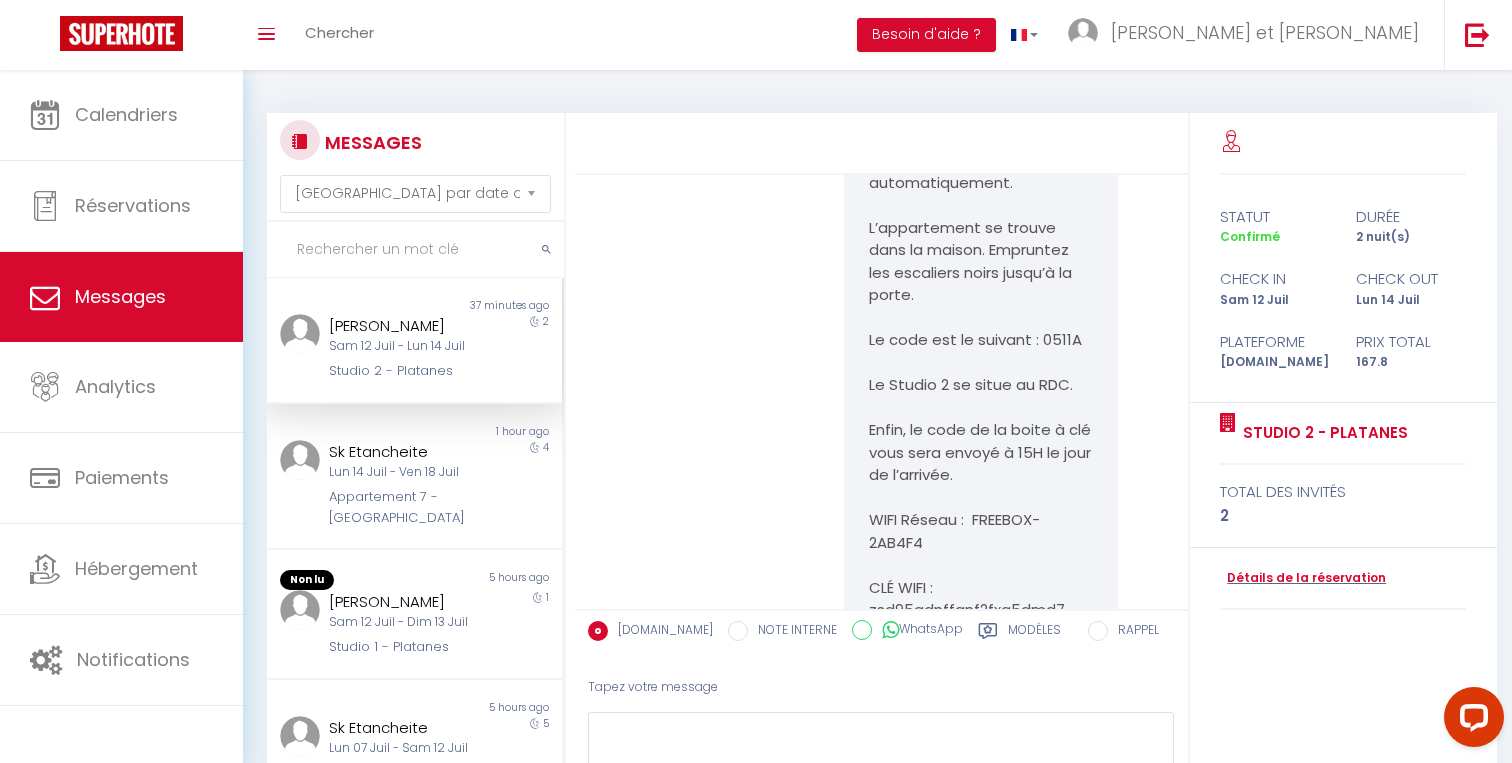 scroll, scrollTop: 3657, scrollLeft: 0, axis: vertical 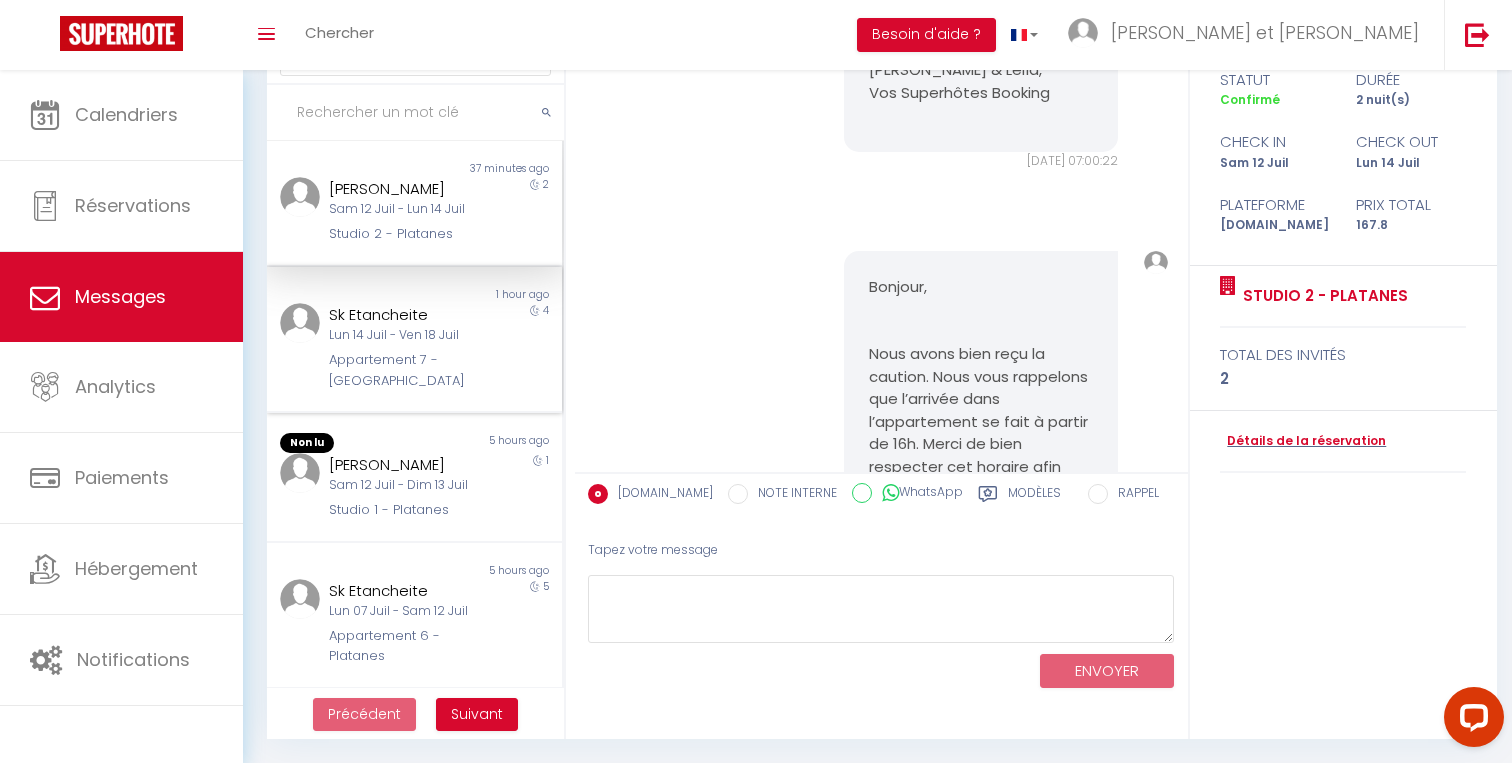 click on "Appartement 7 - [GEOGRAPHIC_DATA]" at bounding box center (402, 370) 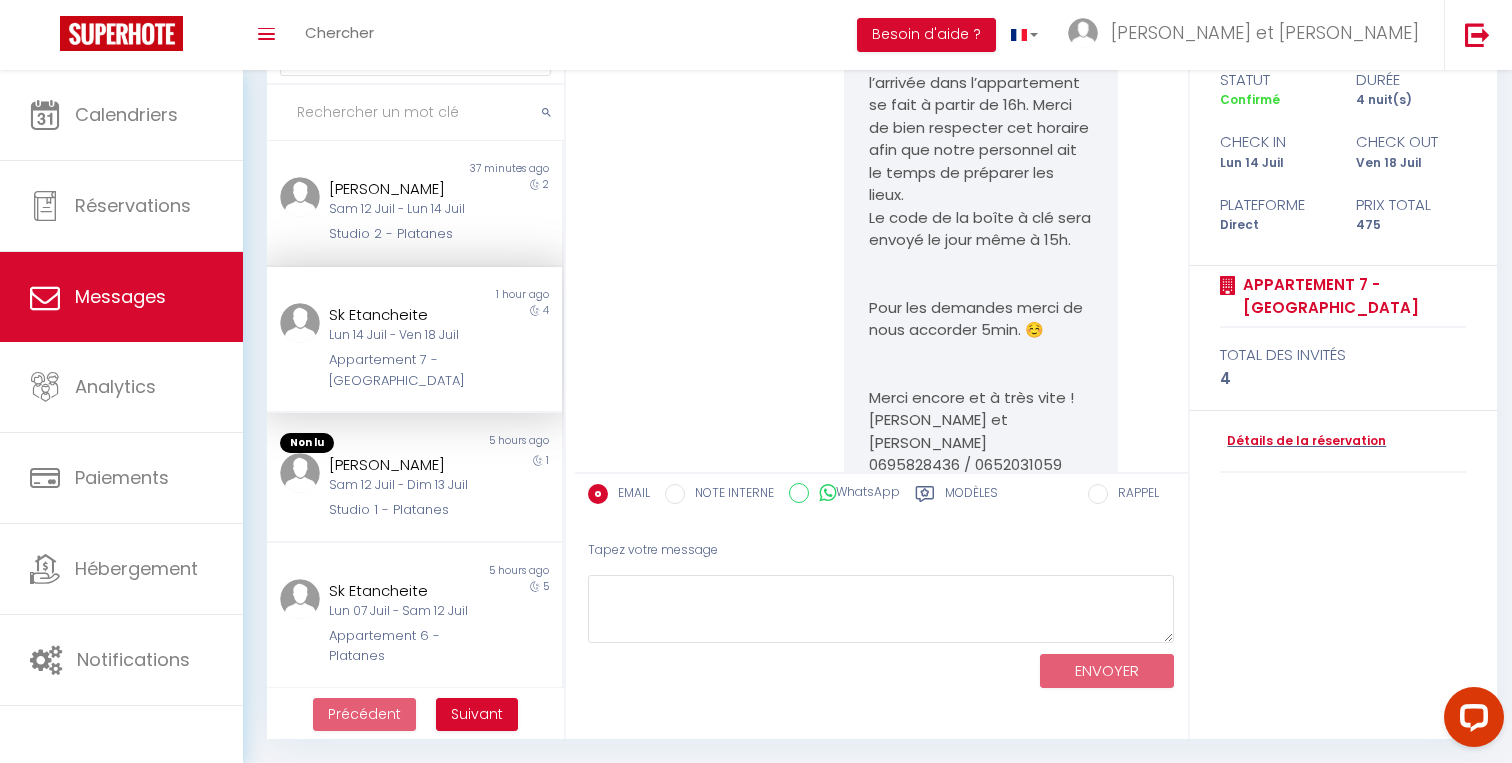 scroll, scrollTop: 1006, scrollLeft: 0, axis: vertical 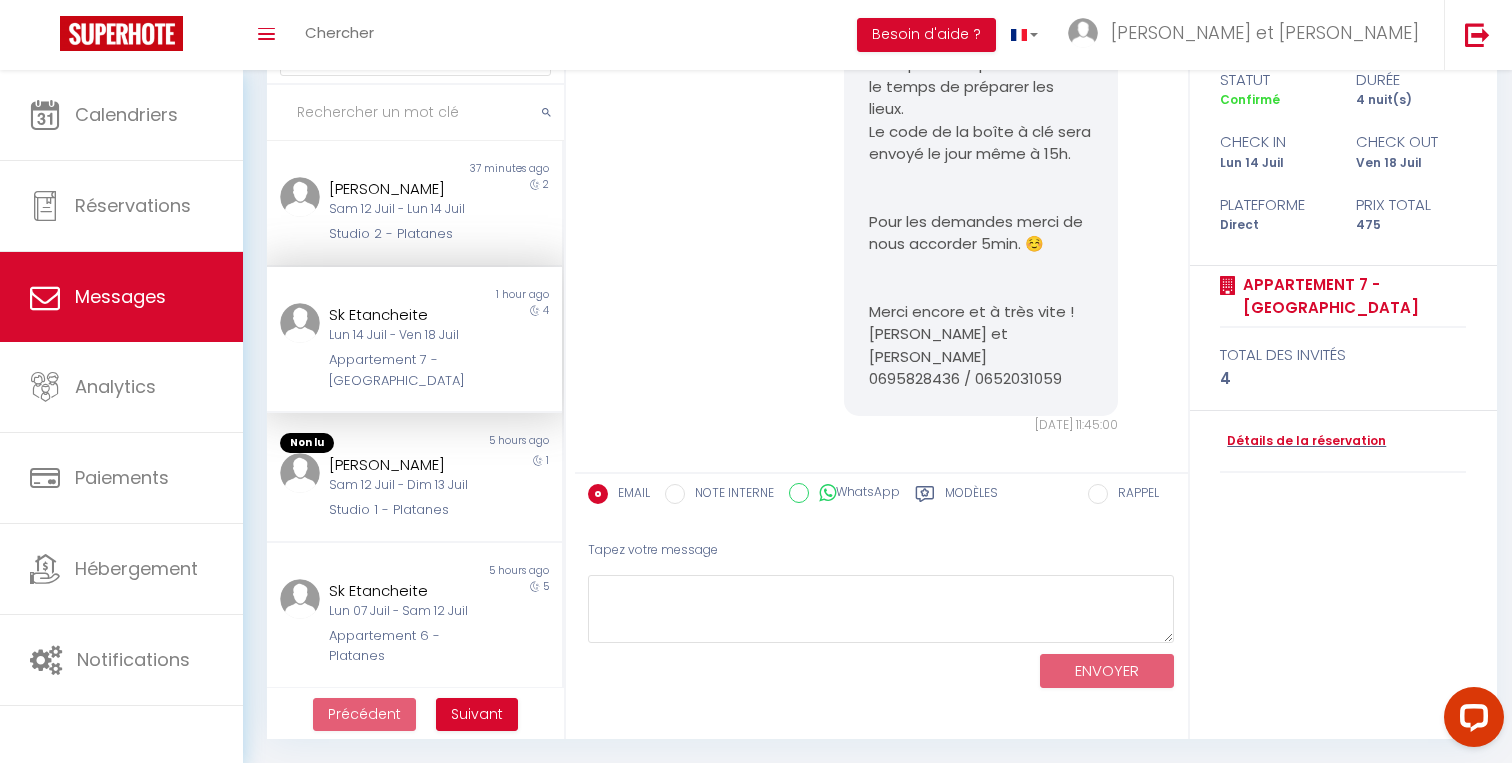 click on "Bonjour Sk,
Merci infiniment de nous avoir choisi pour votre séjour à Meaux ! ⭐️ Vous retrouverez la procédure pour accéder à l’appartement très bientôt.  Nous vous rappelons que l’arrivée dans l’appartement se fait à partir de 16h. Merci de bien respecter cet horaire afin que notre personnel ait le temps de préparer les lieux. Le code de la boîte à clé sera envoyé le jour même à 15h.
Pour les demandes merci de nous accorder 5min. ☺️
Merci encore et à très vite !  Samuel et Leïla  0695828436 / 0652031059" at bounding box center (980, 76) 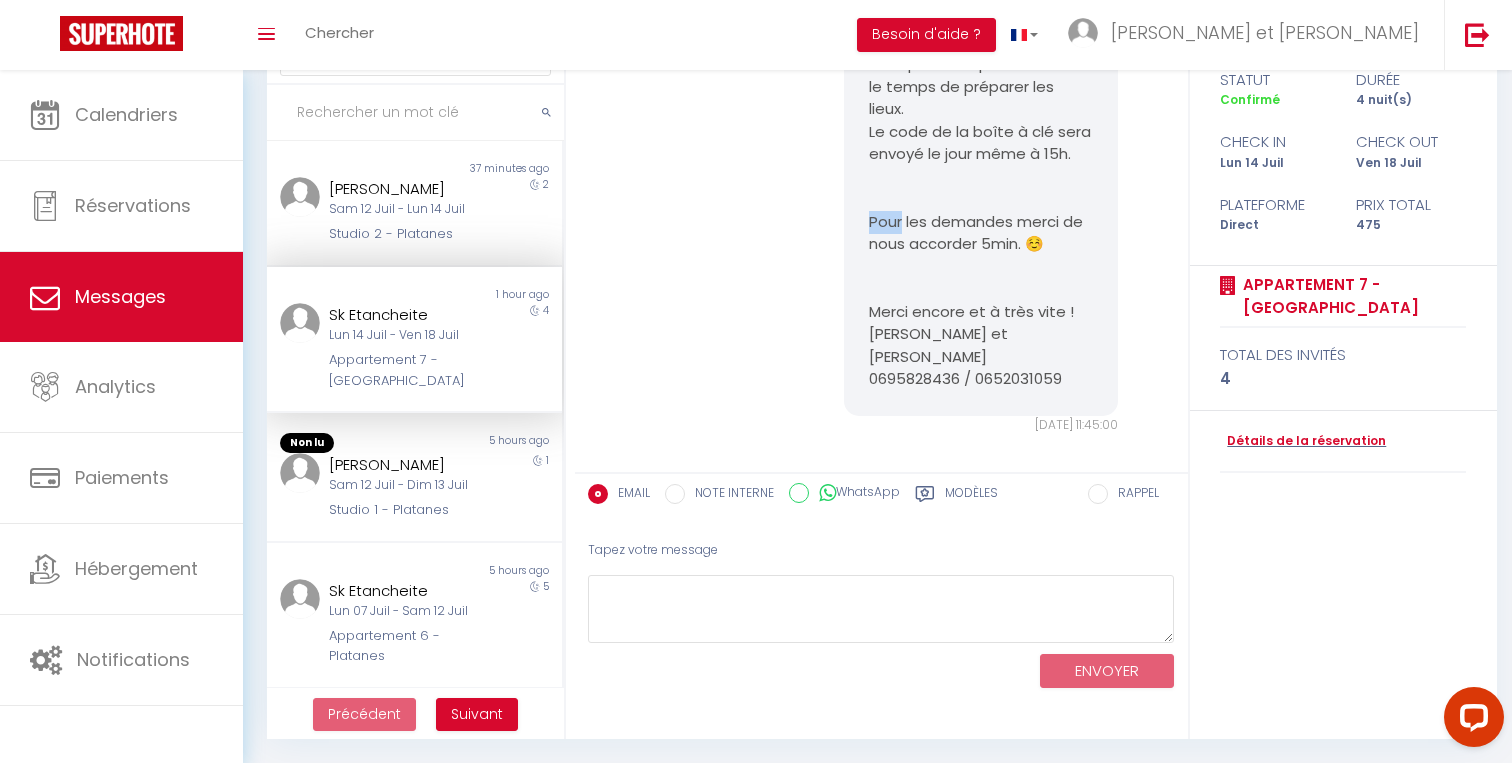 click on "Bonjour Sk,
Merci infiniment de nous avoir choisi pour votre séjour à Meaux ! ⭐️ Vous retrouverez la procédure pour accéder à l’appartement très bientôt.  Nous vous rappelons que l’arrivée dans l’appartement se fait à partir de 16h. Merci de bien respecter cet horaire afin que notre personnel ait le temps de préparer les lieux. Le code de la boîte à clé sera envoyé le jour même à 15h.
Pour les demandes merci de nous accorder 5min. ☺️
Merci encore et à très vite !  Samuel et Leïla  0695828436 / 0652031059" at bounding box center (980, 76) 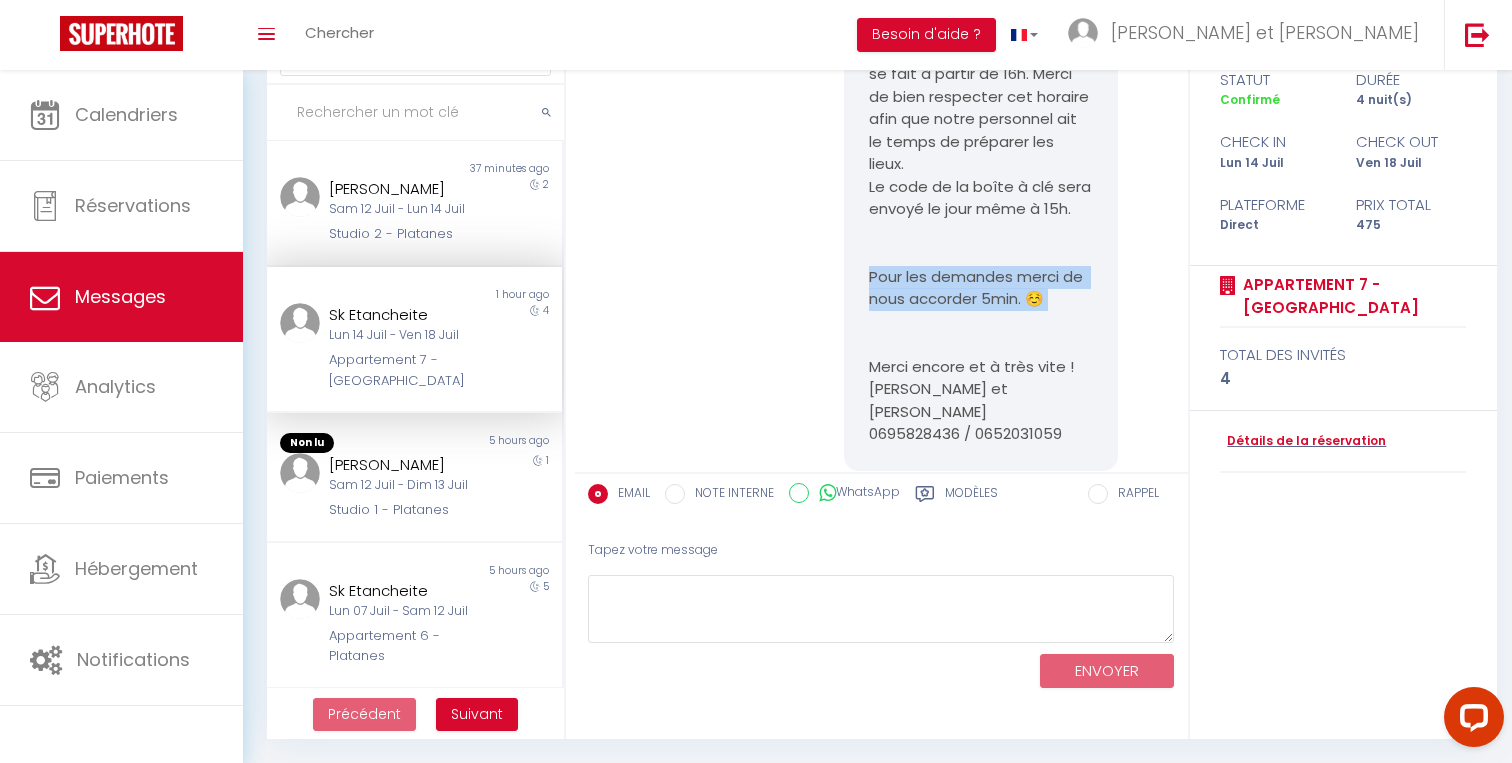 scroll, scrollTop: 902, scrollLeft: 0, axis: vertical 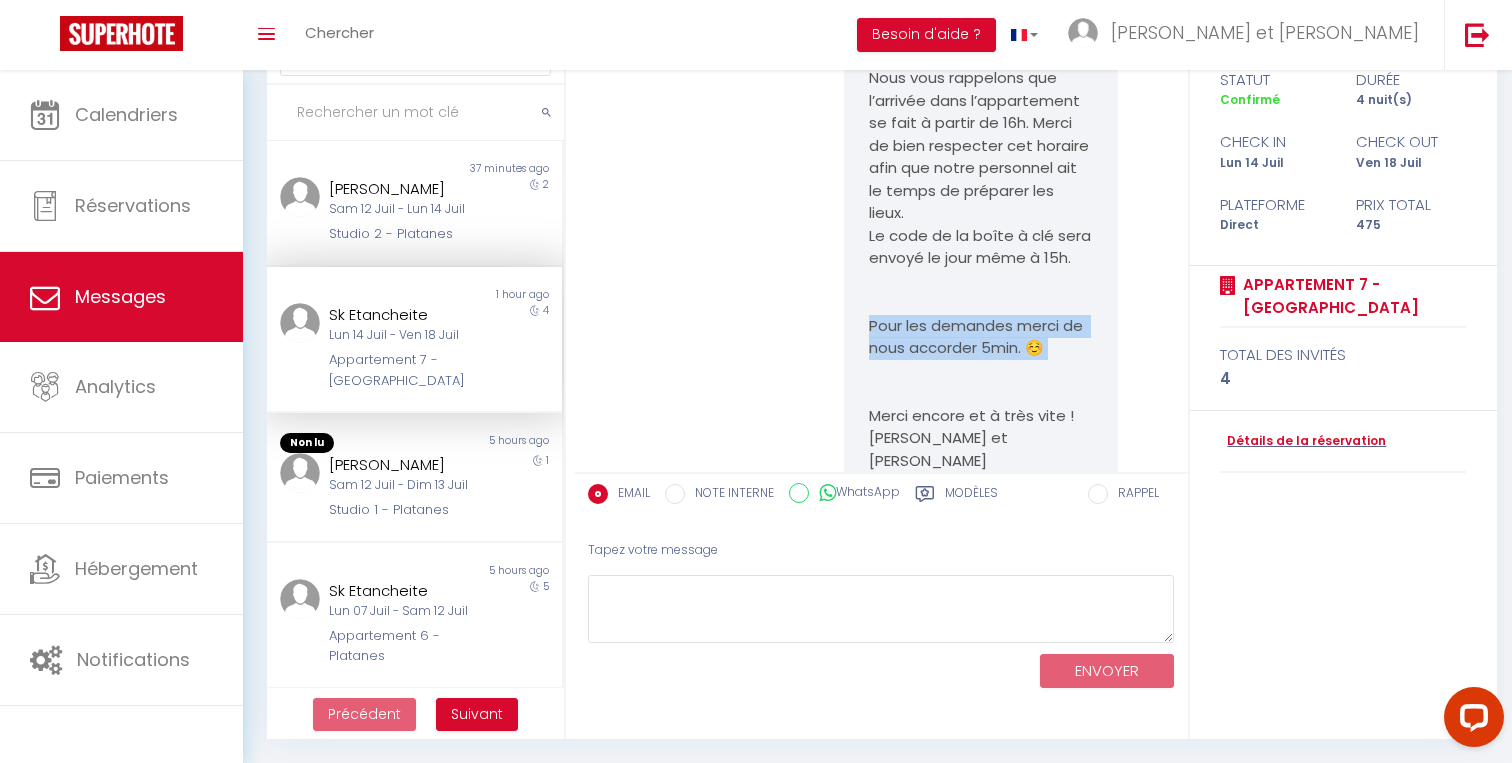 click on "Nous vous rappelons que l’arrivée dans l’appartement se fait à partir de 16h. Merci de bien respecter cet horaire afin que notre personnel ait le temps de préparer les lieux." at bounding box center (981, 145) 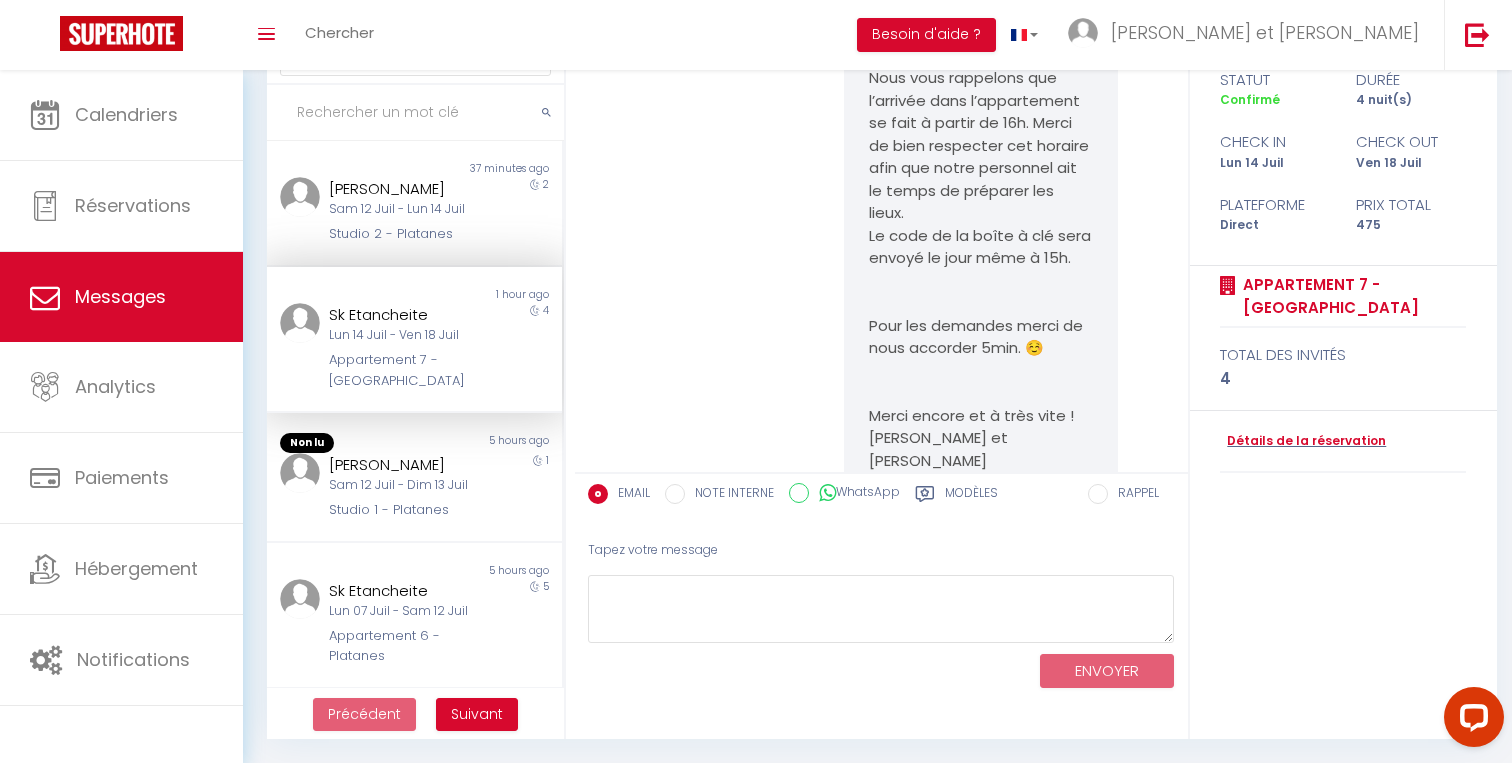 click on "Nous vous rappelons que l’arrivée dans l’appartement se fait à partir de 16h. Merci de bien respecter cet horaire afin que notre personnel ait le temps de préparer les lieux." at bounding box center [981, 145] 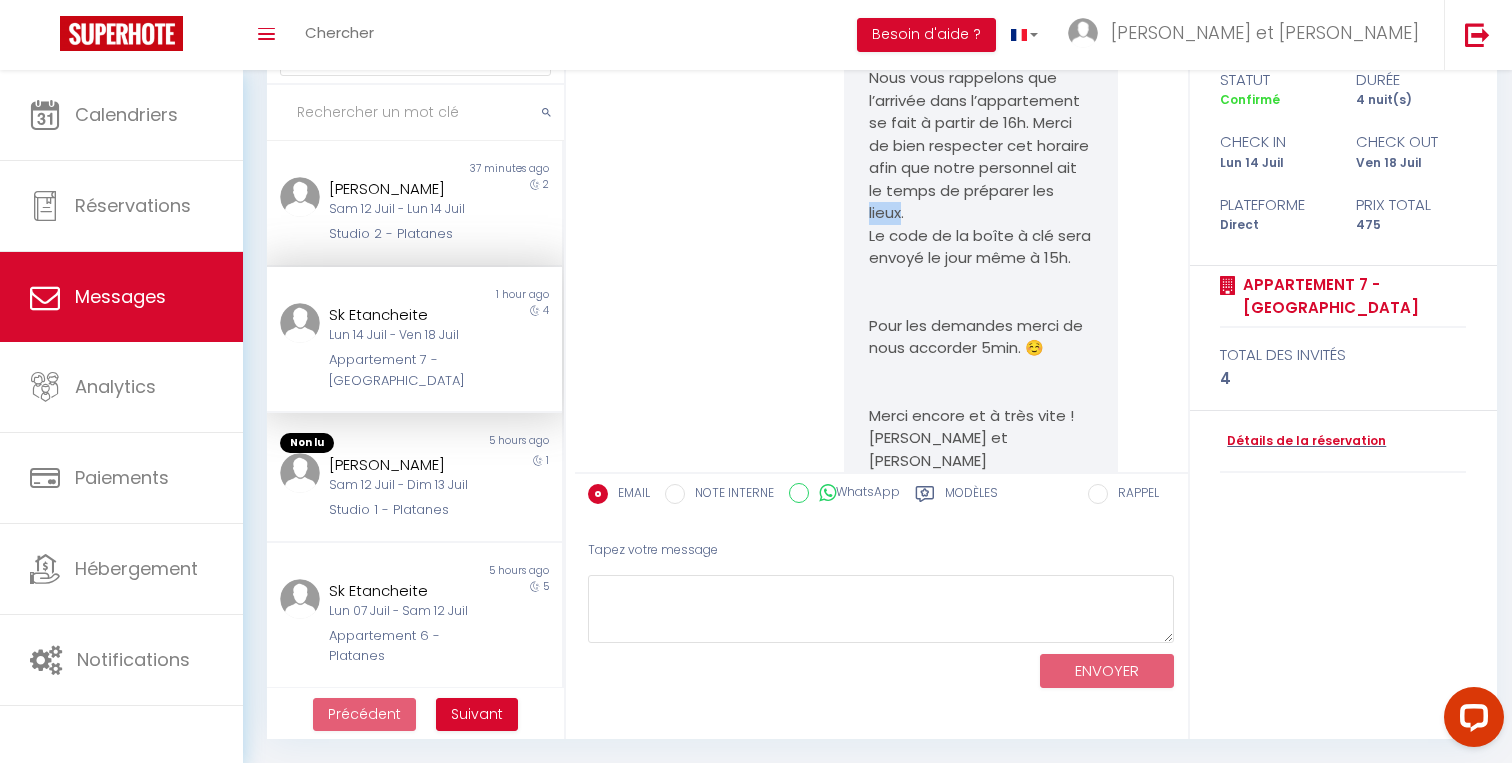 click on "Nous vous rappelons que l’arrivée dans l’appartement se fait à partir de 16h. Merci de bien respecter cet horaire afin que notre personnel ait le temps de préparer les lieux." at bounding box center [981, 145] 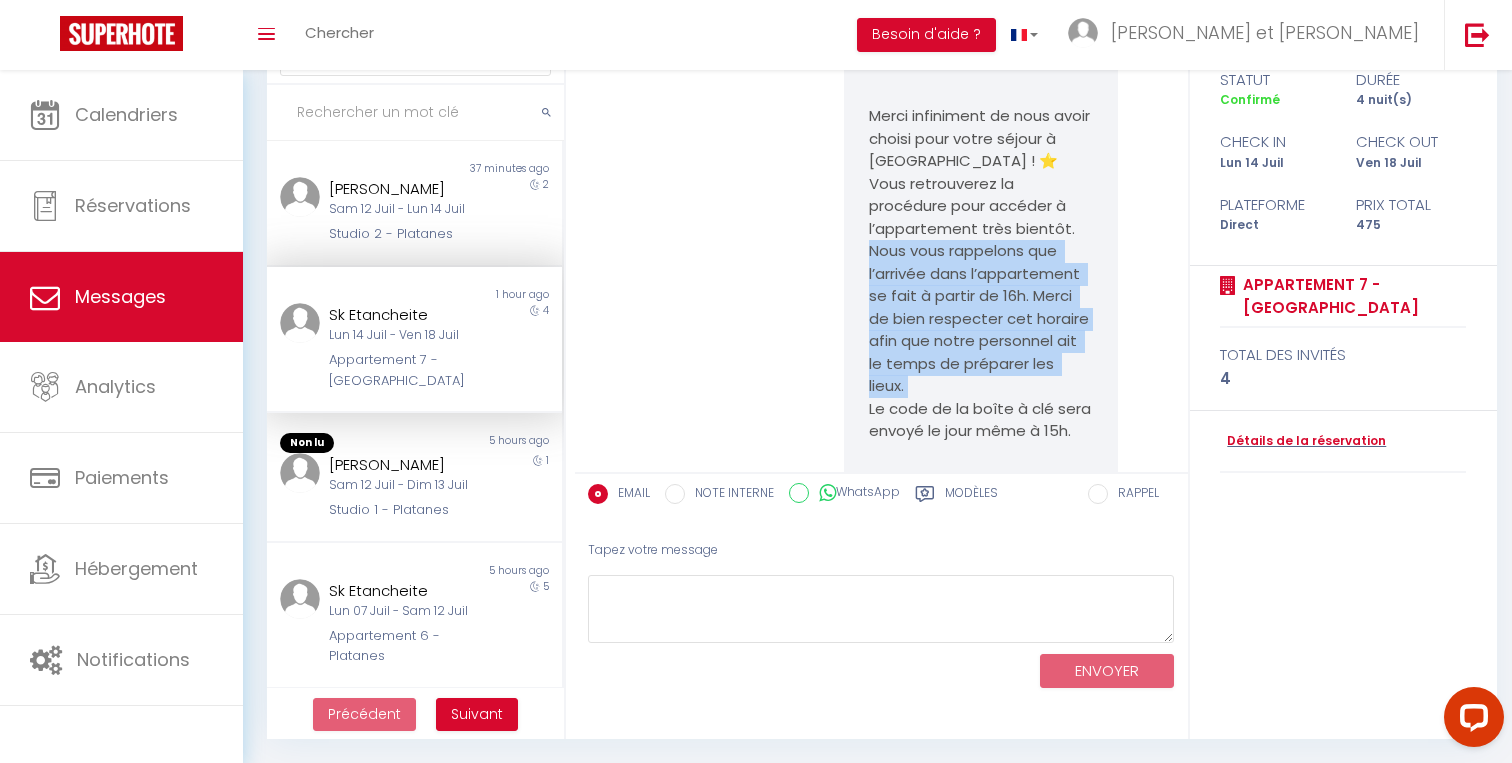 scroll, scrollTop: 727, scrollLeft: 0, axis: vertical 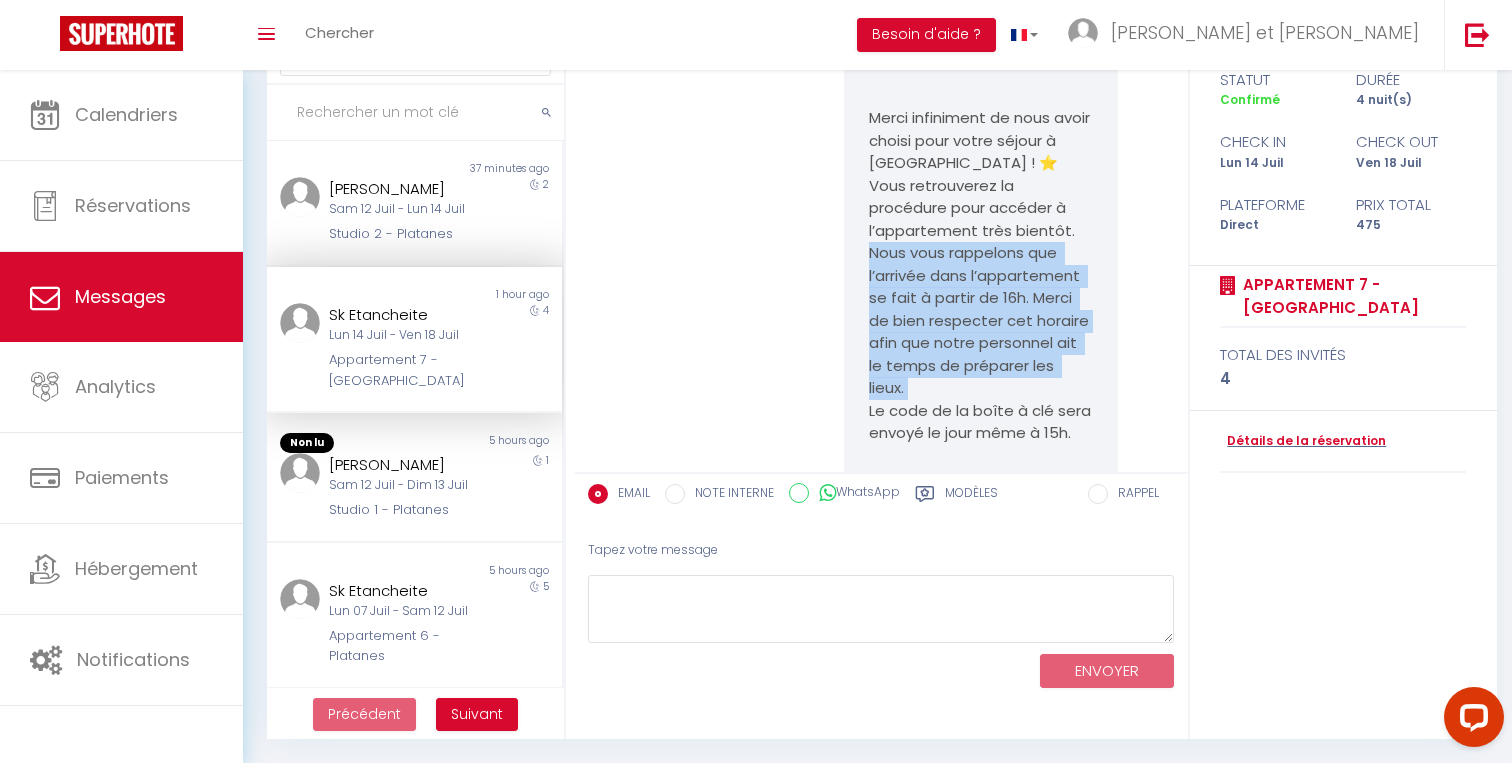click on "Vous retrouverez la procédure pour accéder à l’appartement très bientôt." at bounding box center (972, 208) 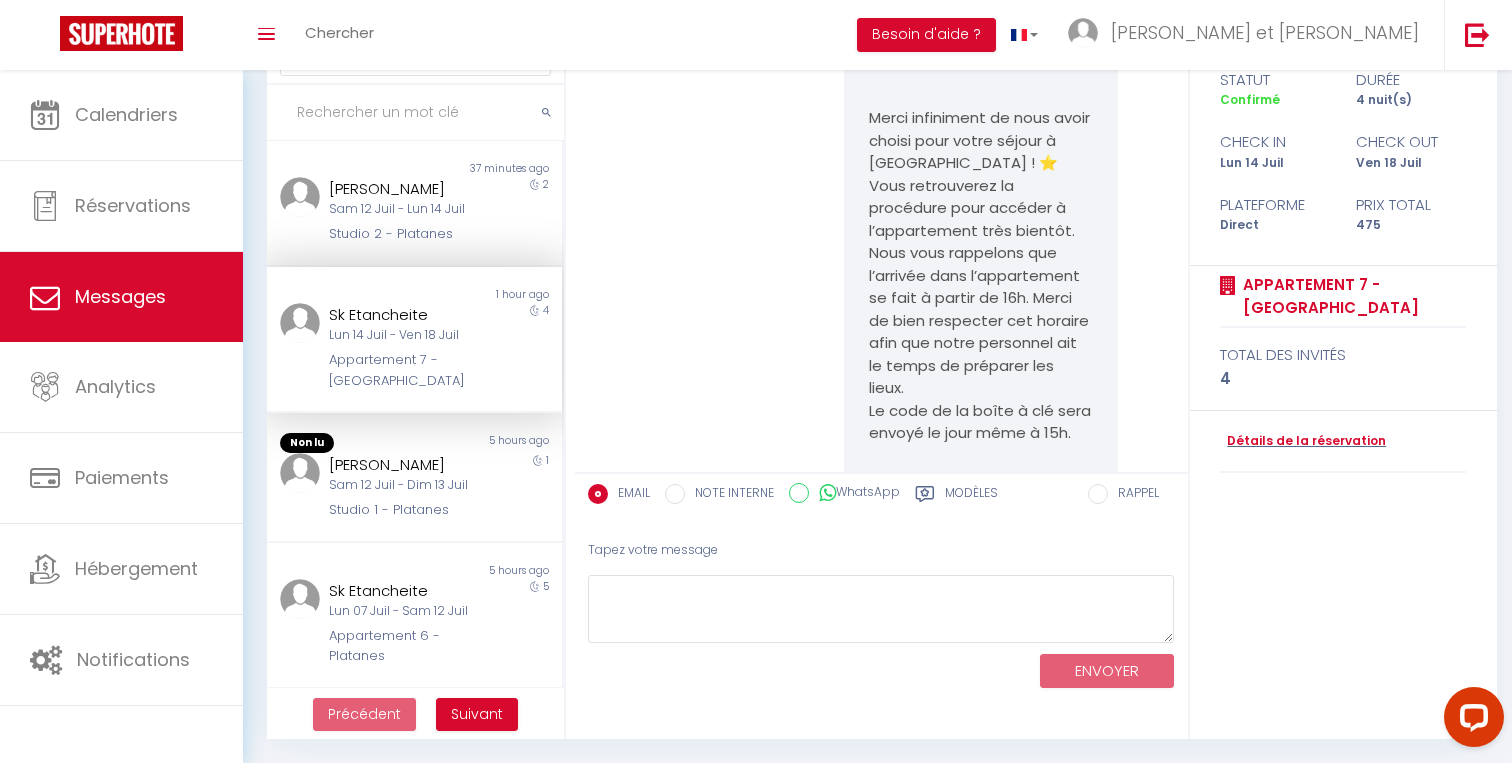 click on "Vous retrouverez la procédure pour accéder à l’appartement très bientôt." at bounding box center [972, 208] 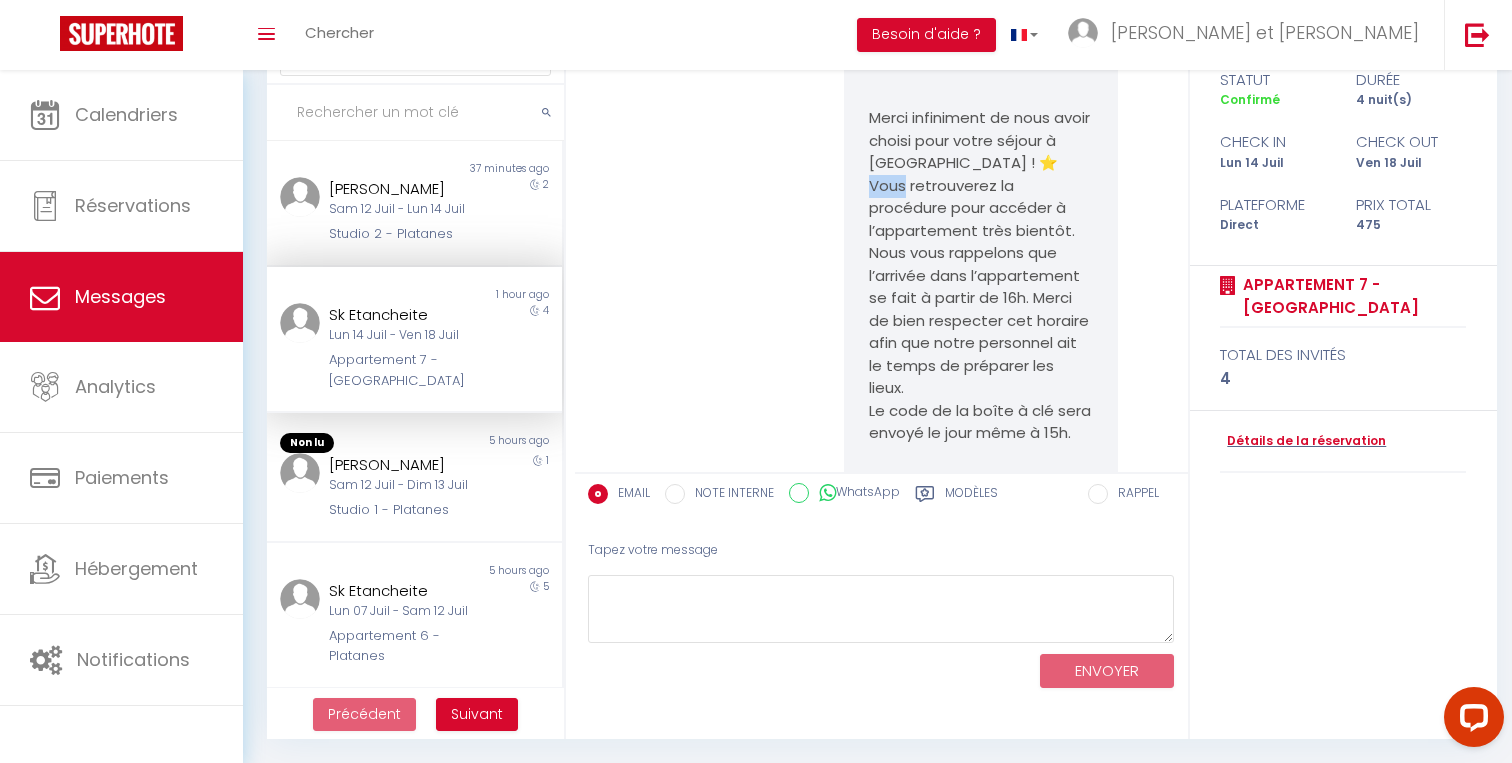 click on "Vous retrouverez la procédure pour accéder à l’appartement très bientôt." at bounding box center [972, 208] 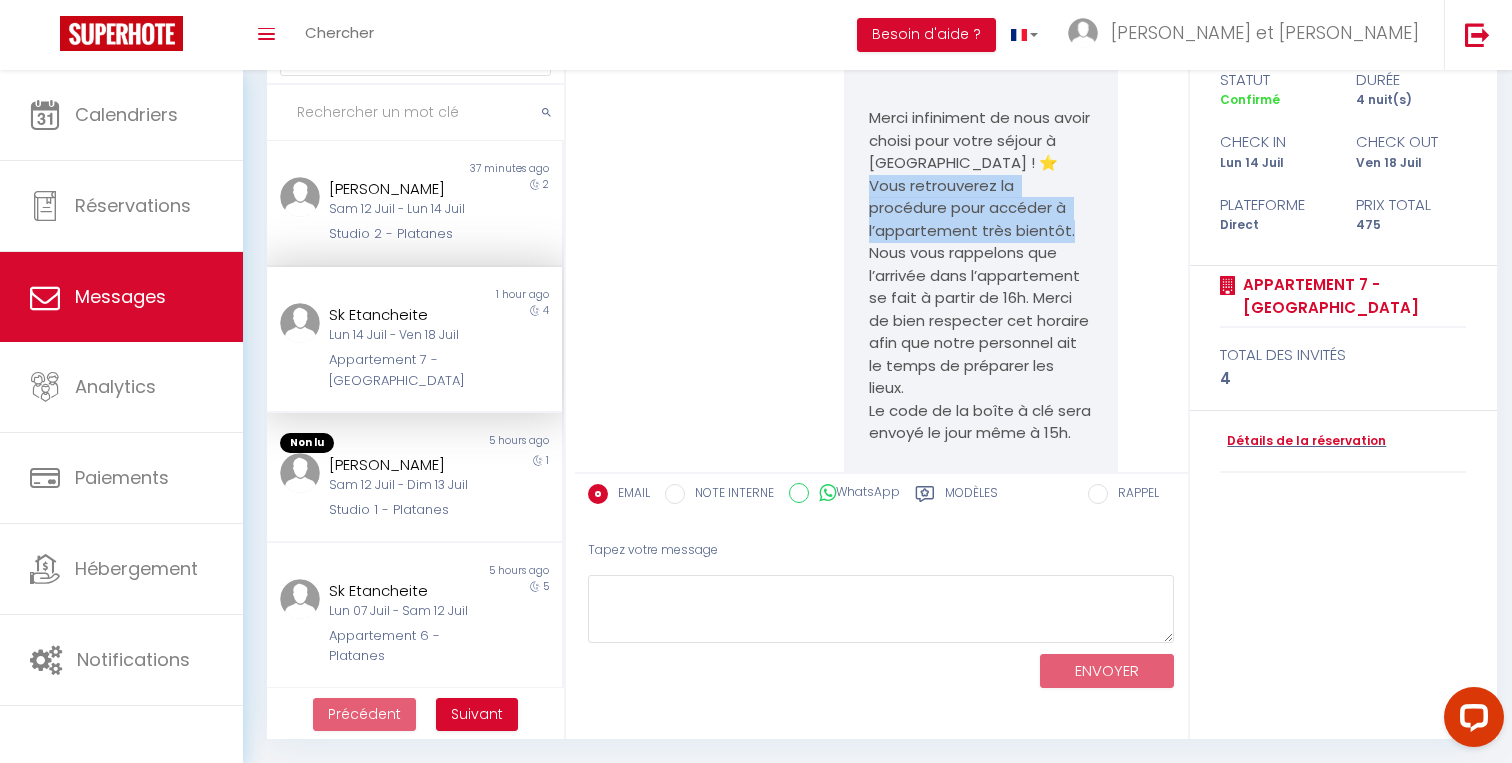 click on "Merci infiniment de nous avoir choisi pour votre séjour à [GEOGRAPHIC_DATA] ! ⭐️" at bounding box center [980, 141] 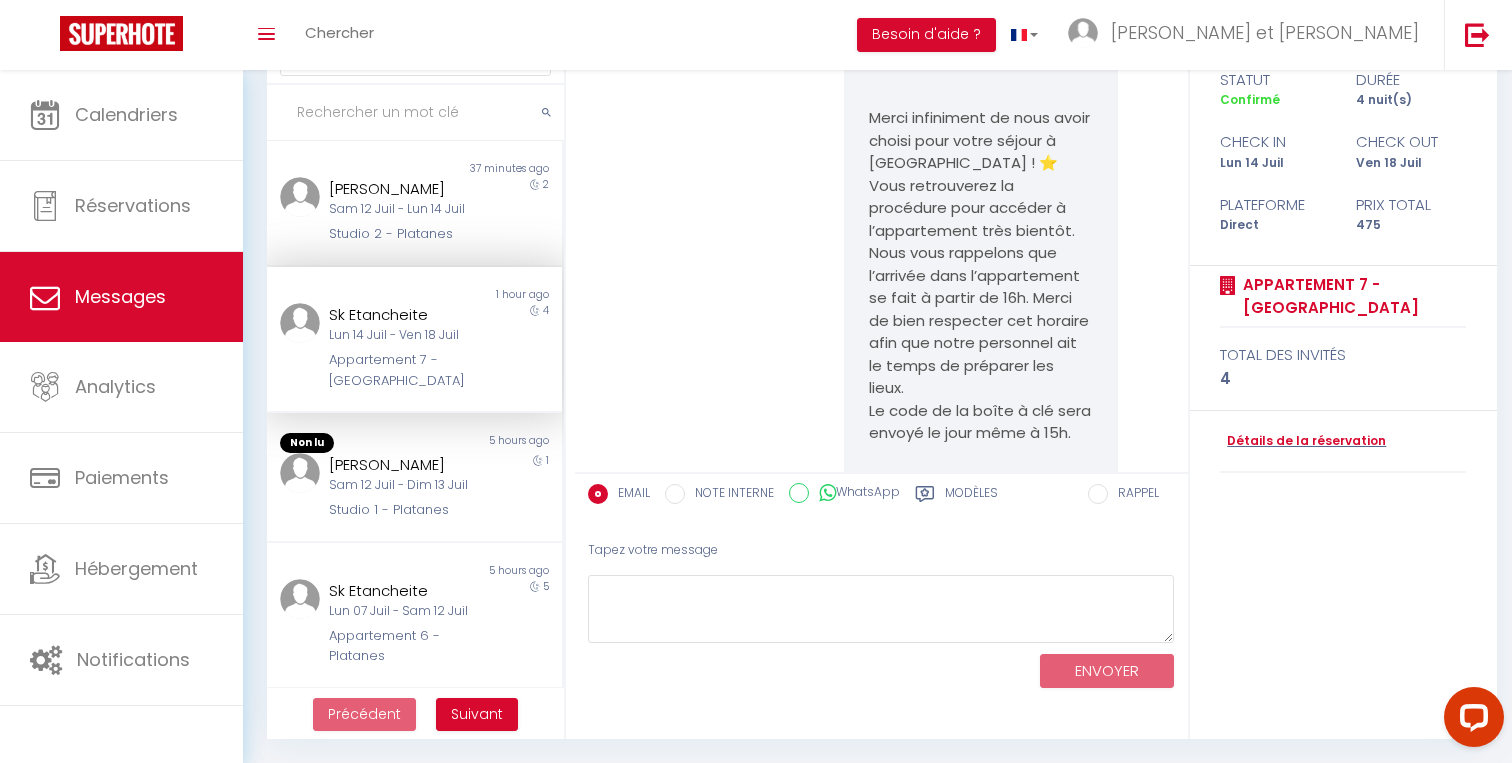 click on "Merci infiniment de nous avoir choisi pour votre séjour à [GEOGRAPHIC_DATA] ! ⭐️" at bounding box center [980, 141] 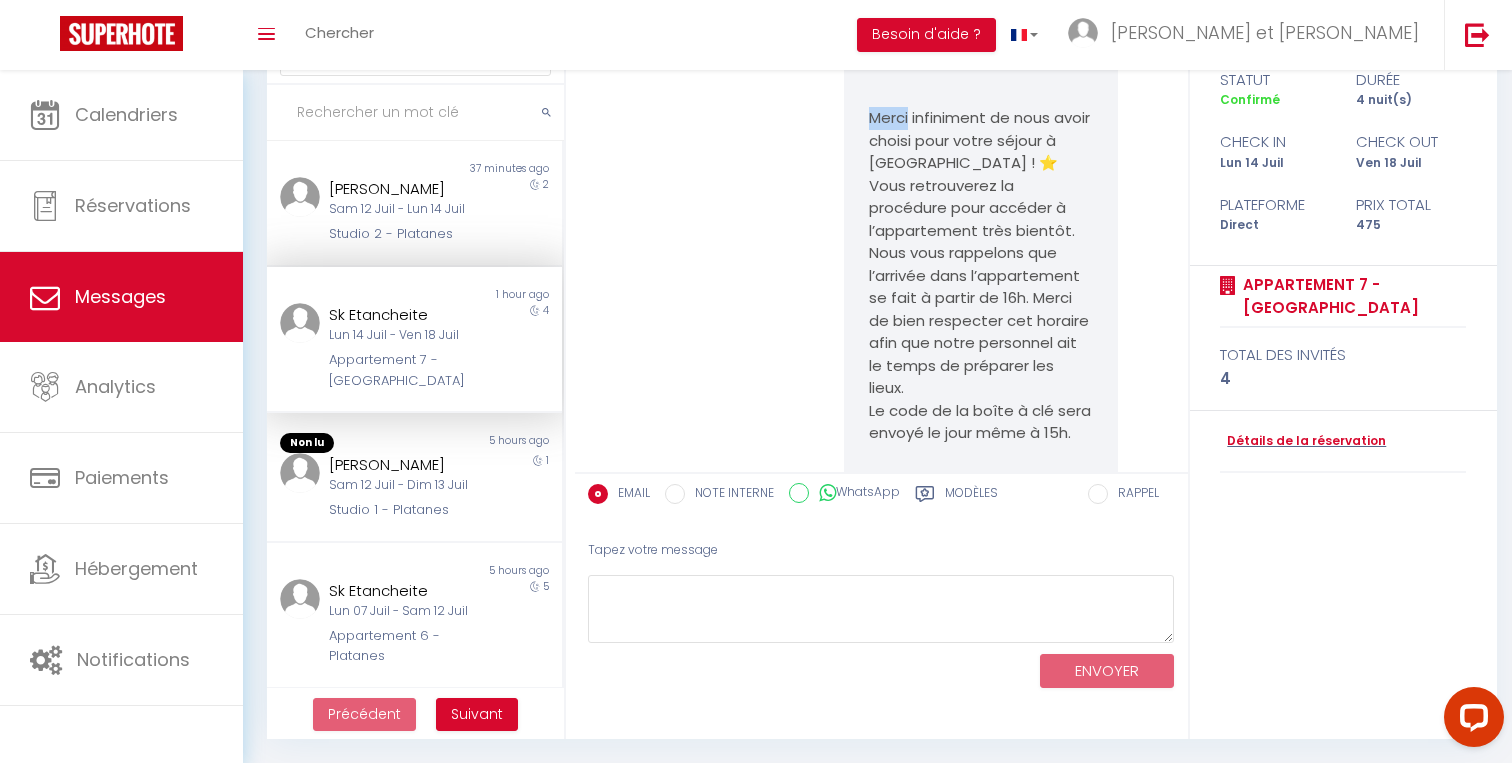 click on "Merci infiniment de nous avoir choisi pour votre séjour à [GEOGRAPHIC_DATA] ! ⭐️" at bounding box center (980, 141) 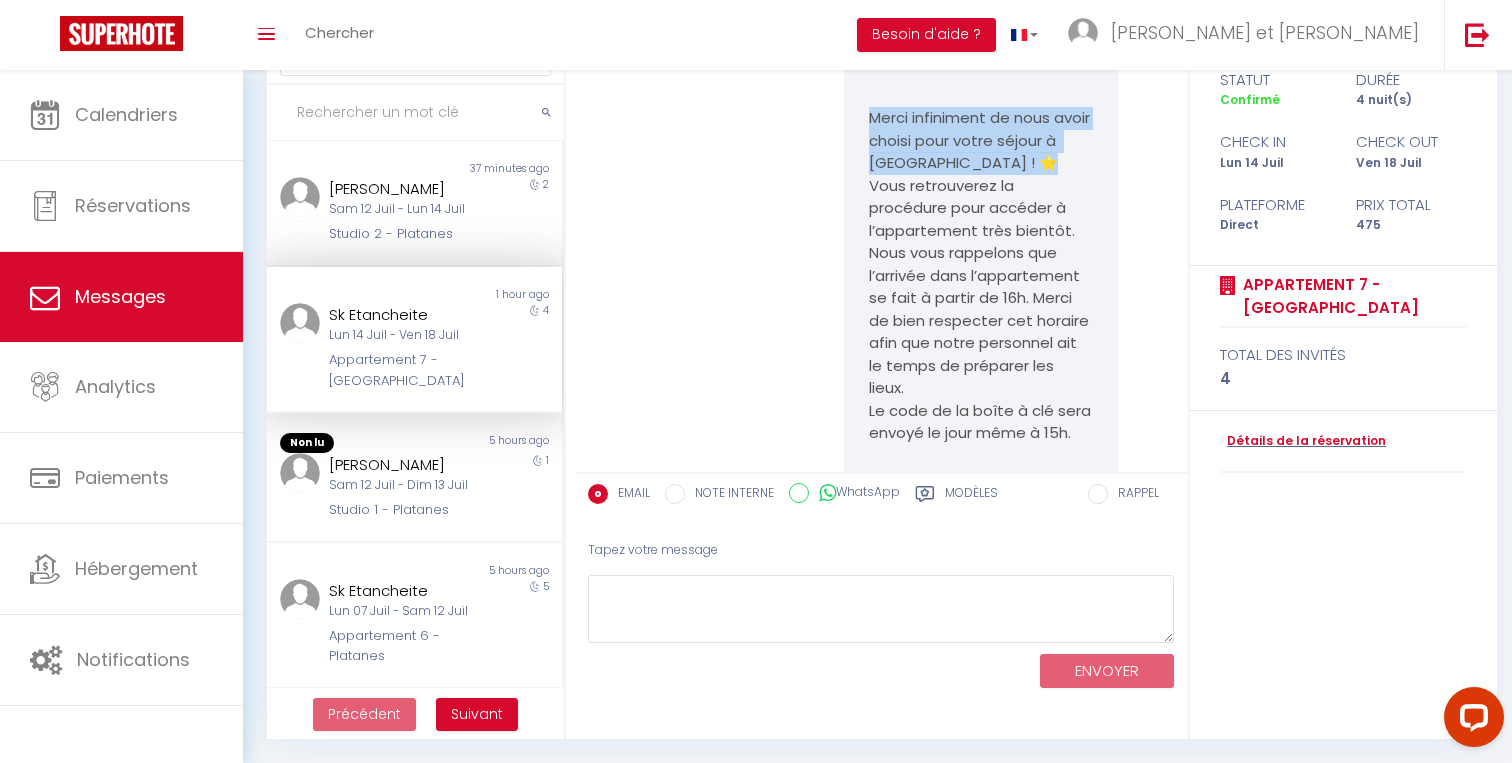 click on "Bonjour Sk,
Merci infiniment de nous avoir choisi pour votre séjour à Meaux ! ⭐️ Vous retrouverez la procédure pour accéder à l’appartement très bientôt.  Nous vous rappelons que l’arrivée dans l’appartement se fait à partir de 16h. Merci de bien respecter cet horaire afin que notre personnel ait le temps de préparer les lieux. Le code de la boîte à clé sera envoyé le jour même à 15h.
Pour les demandes merci de nous accorder 5min. ☺️
Merci encore et à très vite !  Samuel et Leïla  0695828436 / 0652031059   Sam 12 Juil. 2025 - 11:45:00     Note Sms     Bonjour Sk,
Merci infiniment de nous avoir choisi pour votre séjour à Meaux ! ⭐️ Vous retrouverez la procédure pour accéder à l’appartement très bientôt.  Nous vous rappelons que l’arrivée dans l’appartement se fait à partir de 16h. Merci de bien respecter cet horaire afin que notre personnel ait le temps de préparer les lieux.
Pour les demandes merci de nous accorder 5min. ☺️" at bounding box center [881, 364] 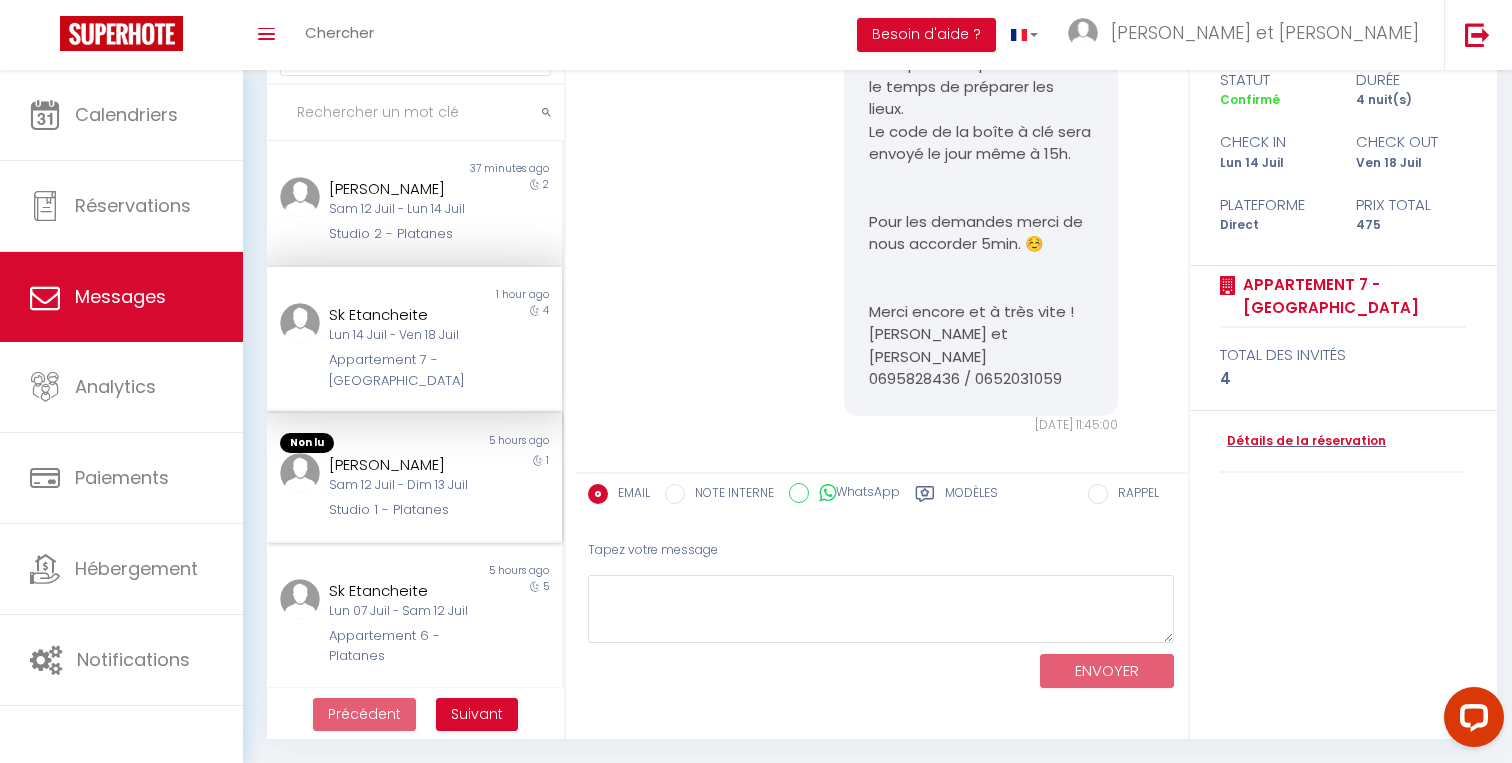 click on "[PERSON_NAME]" at bounding box center (402, 465) 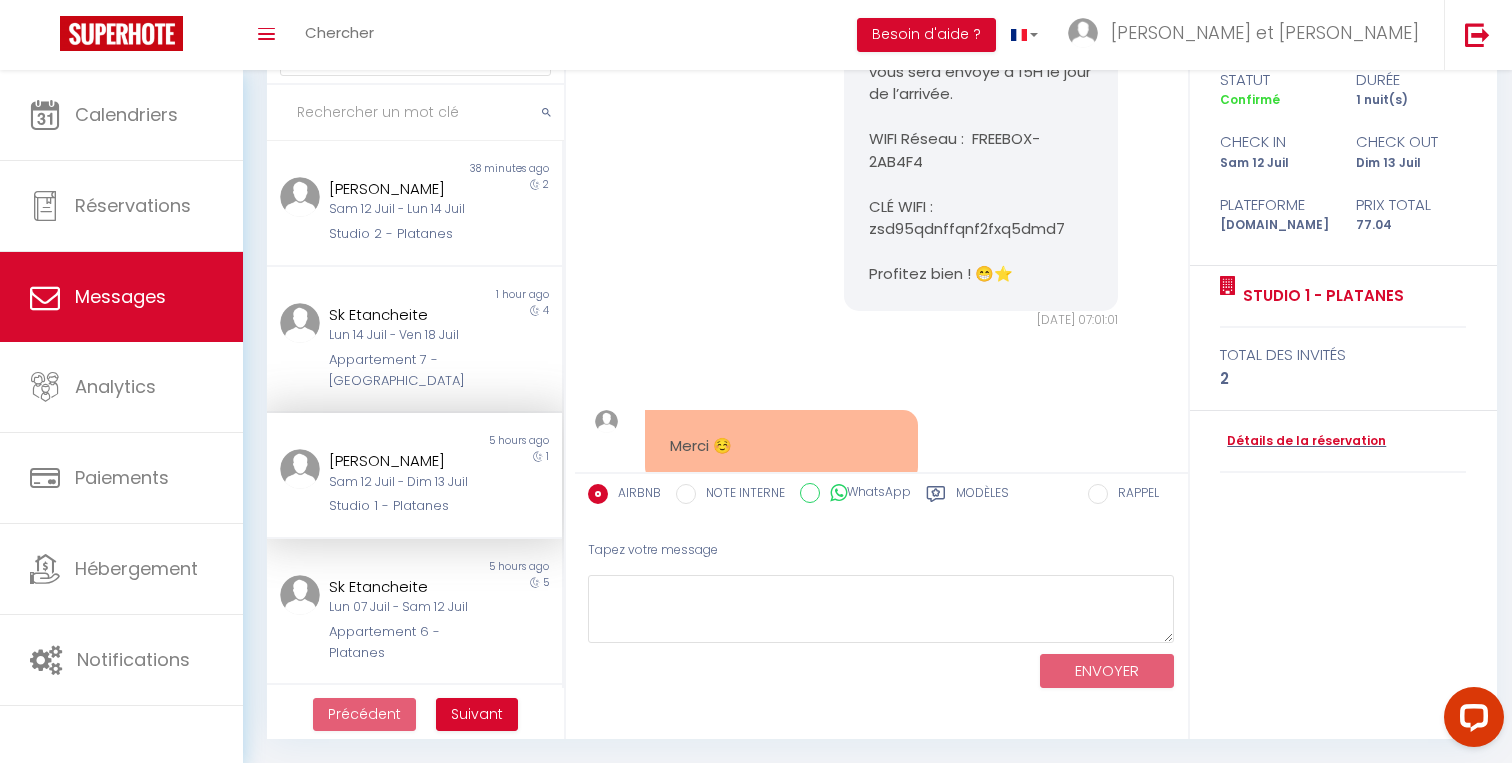 scroll, scrollTop: 3398, scrollLeft: 0, axis: vertical 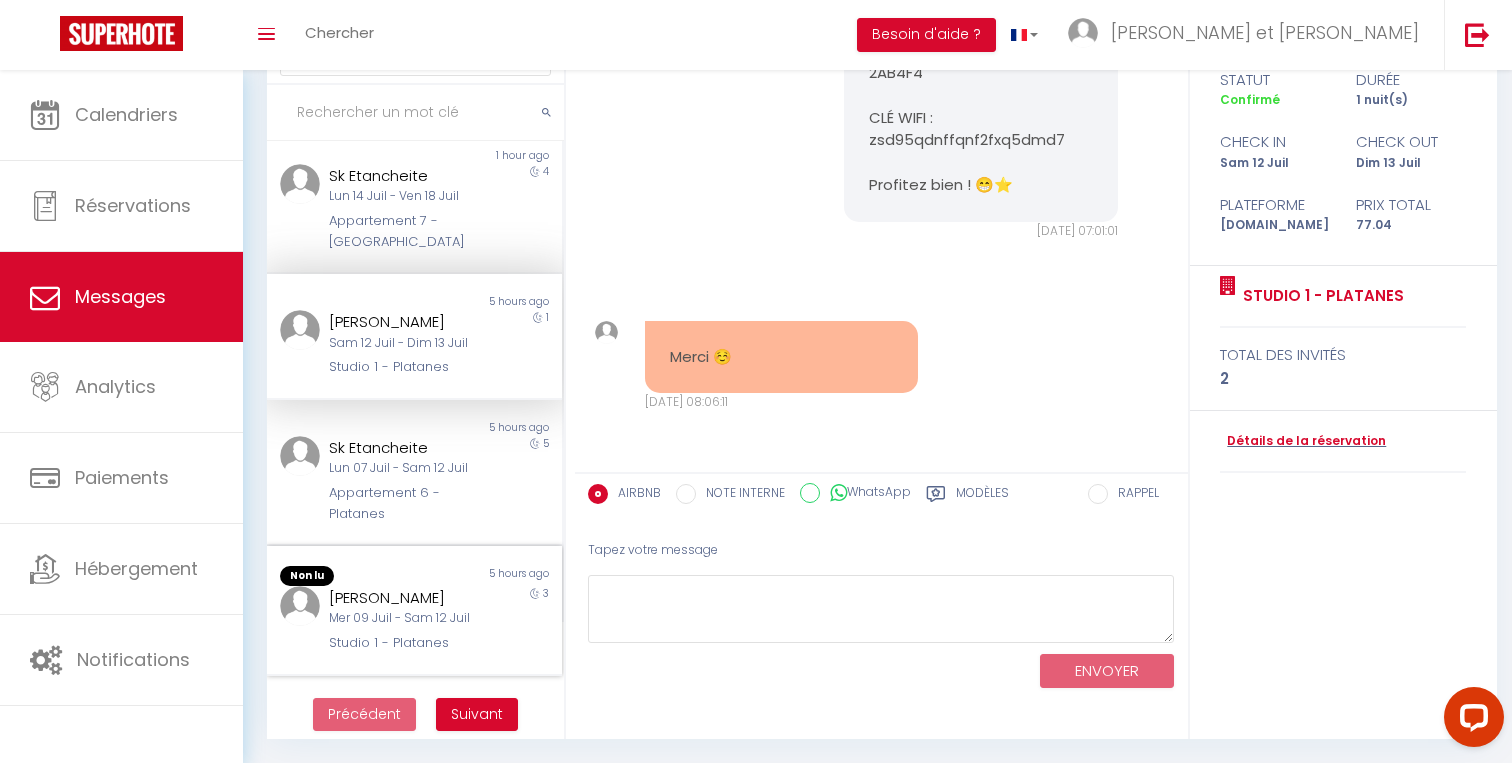 click on "[PERSON_NAME]" at bounding box center (402, 598) 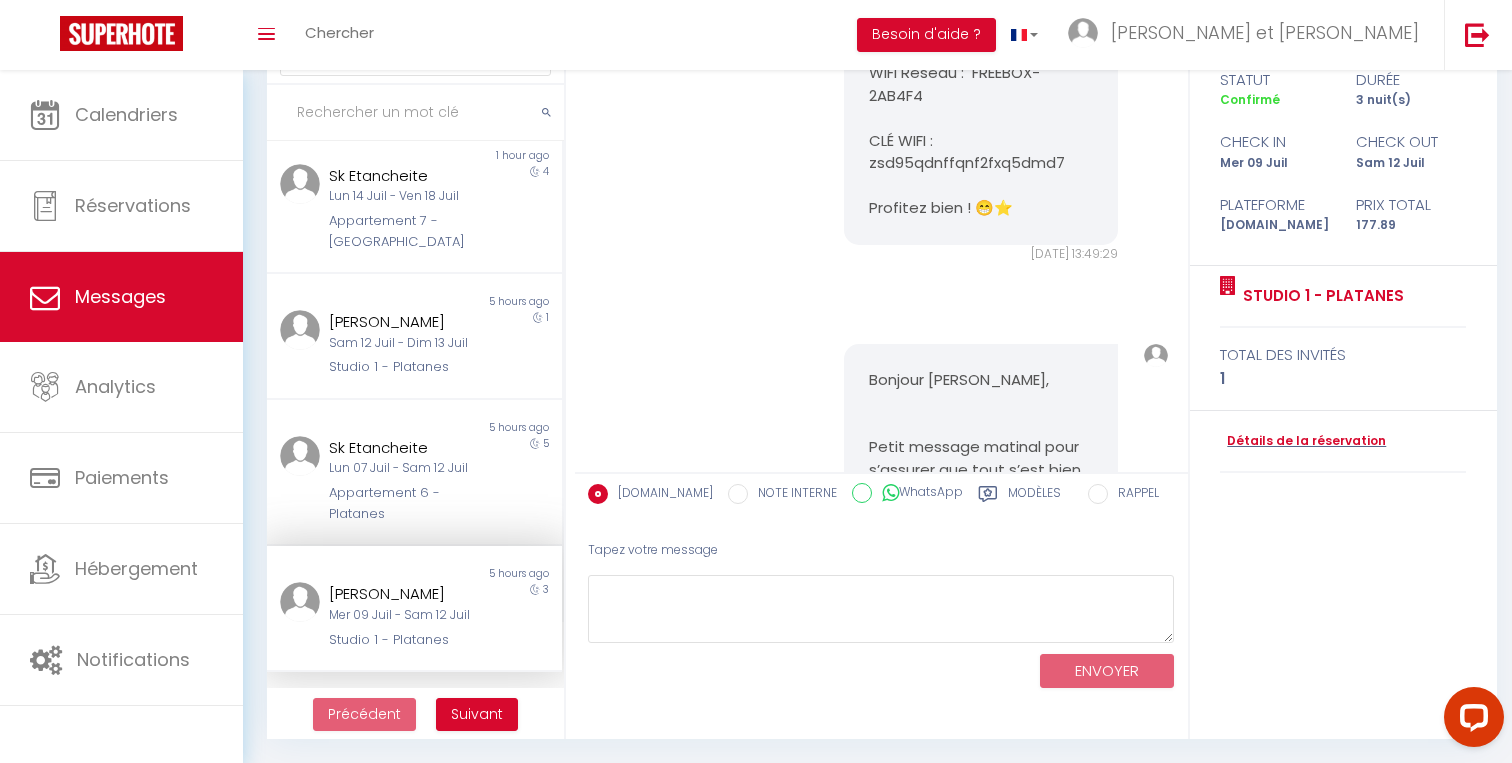 scroll, scrollTop: 8640, scrollLeft: 0, axis: vertical 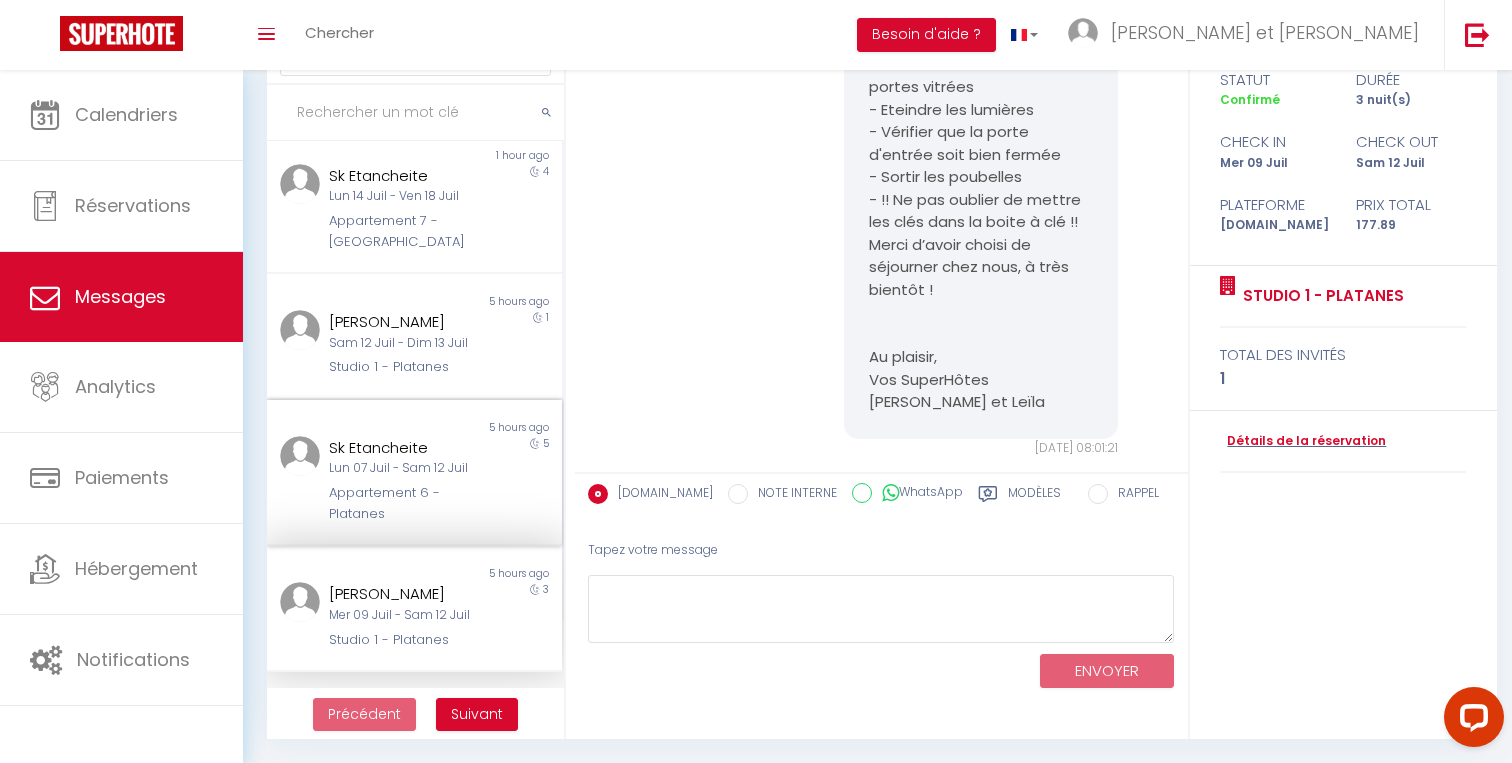 click on "Sk Etancheite" at bounding box center (402, 448) 